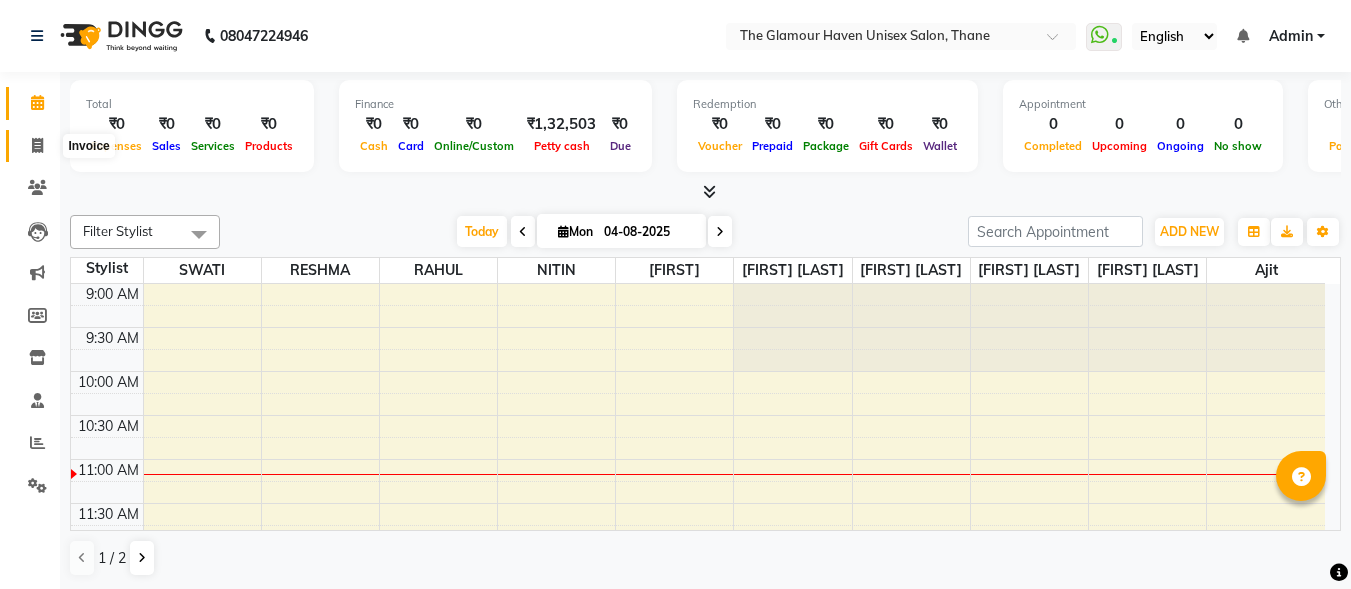 scroll, scrollTop: 0, scrollLeft: 0, axis: both 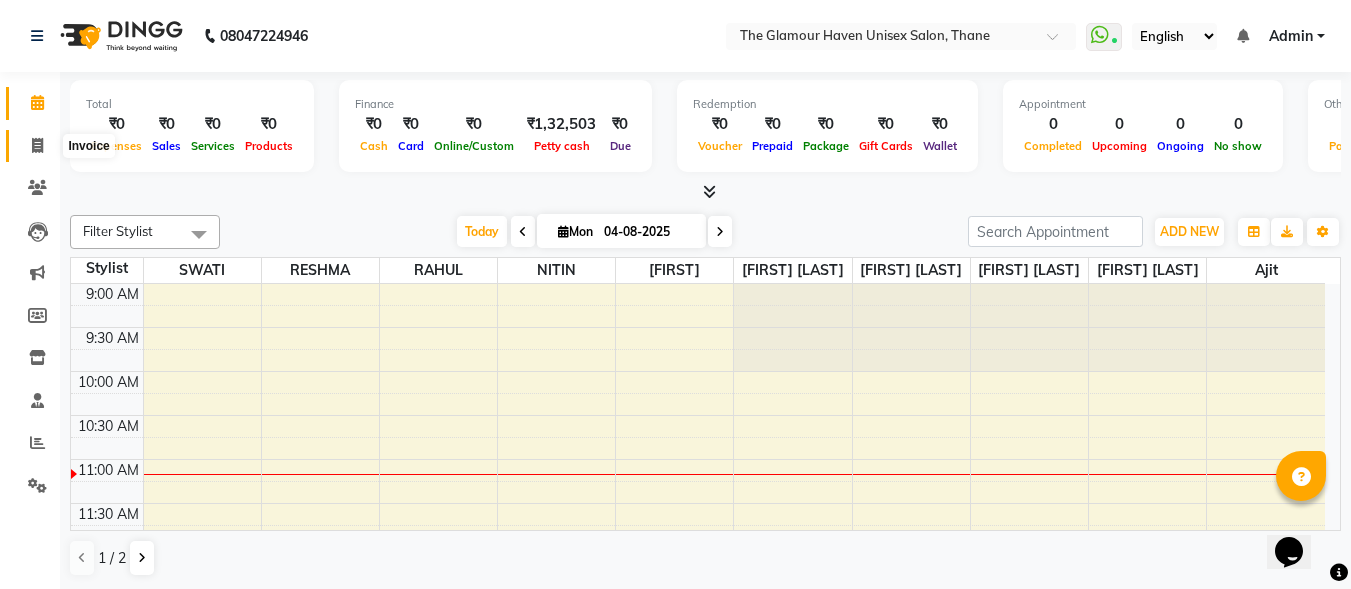 click 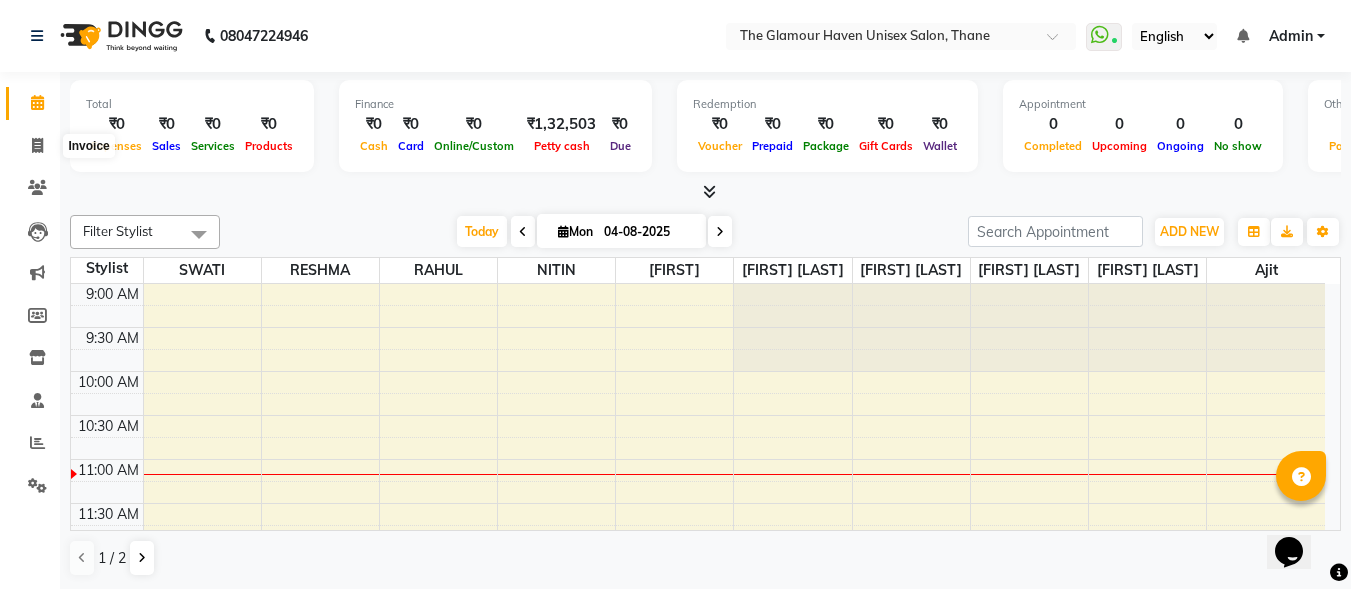 scroll, scrollTop: 0, scrollLeft: 0, axis: both 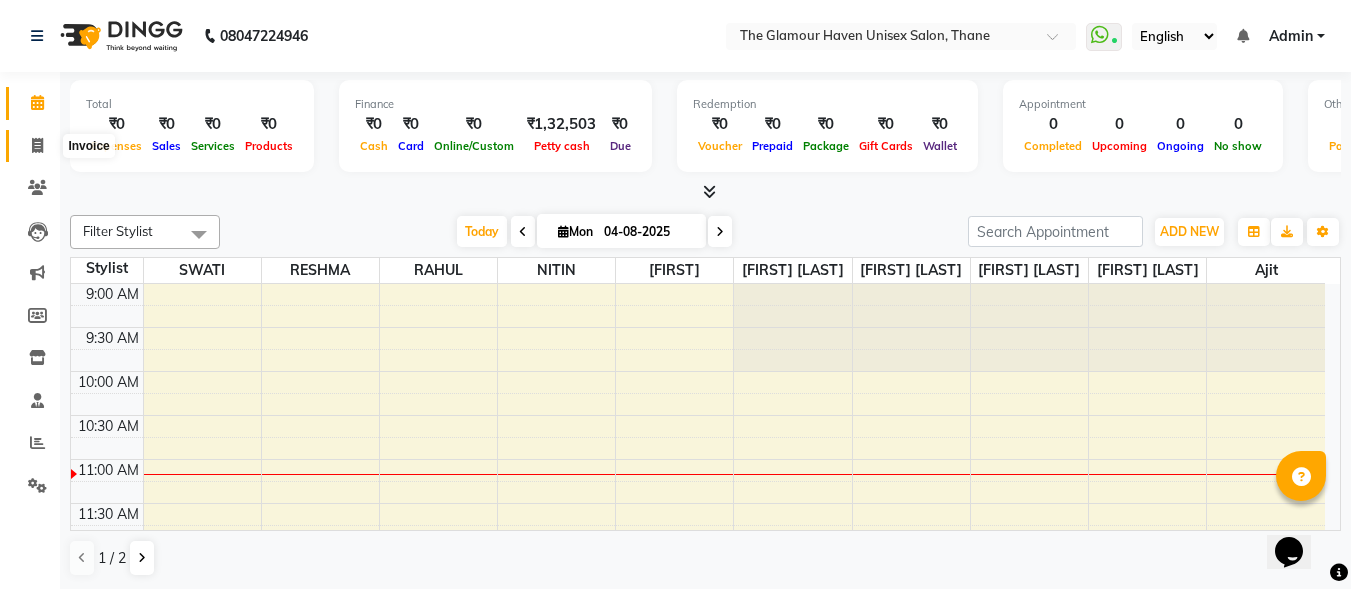 select on "service" 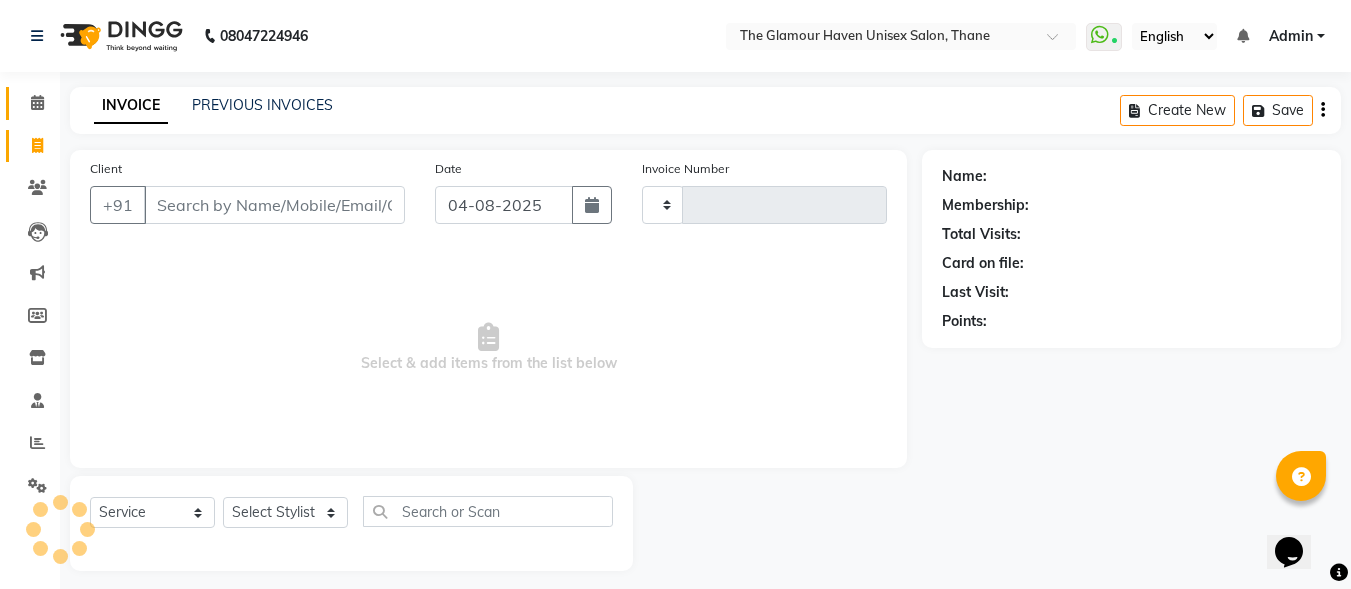 scroll, scrollTop: 0, scrollLeft: 0, axis: both 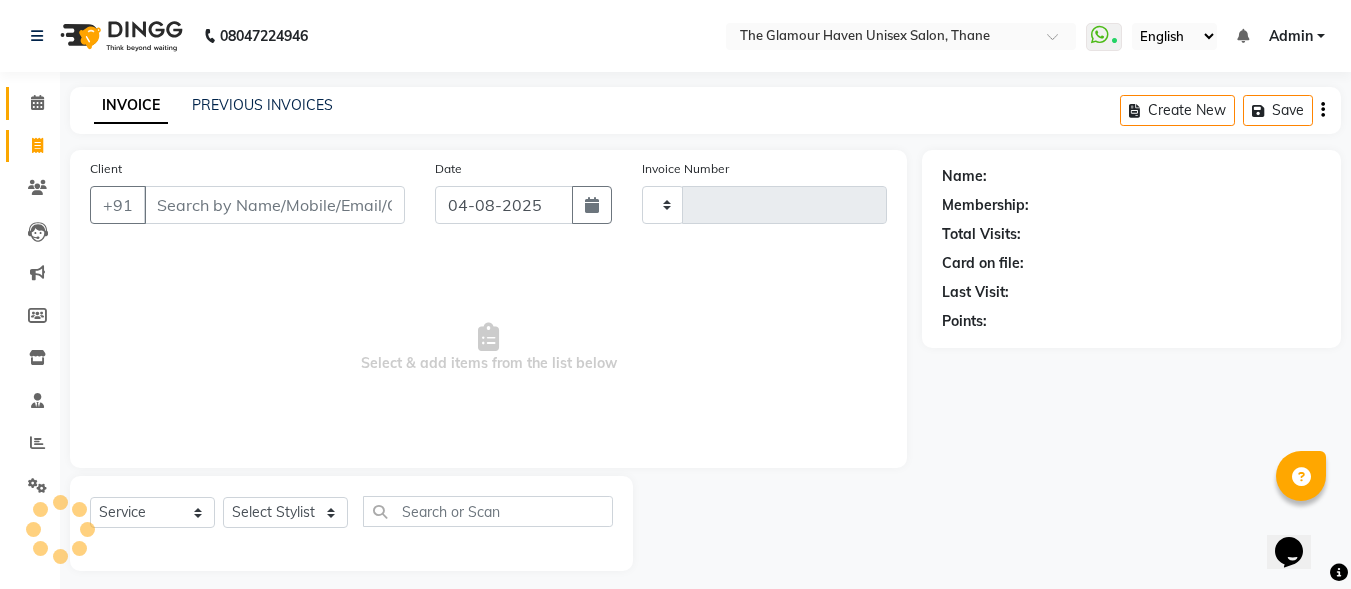 type on "1204" 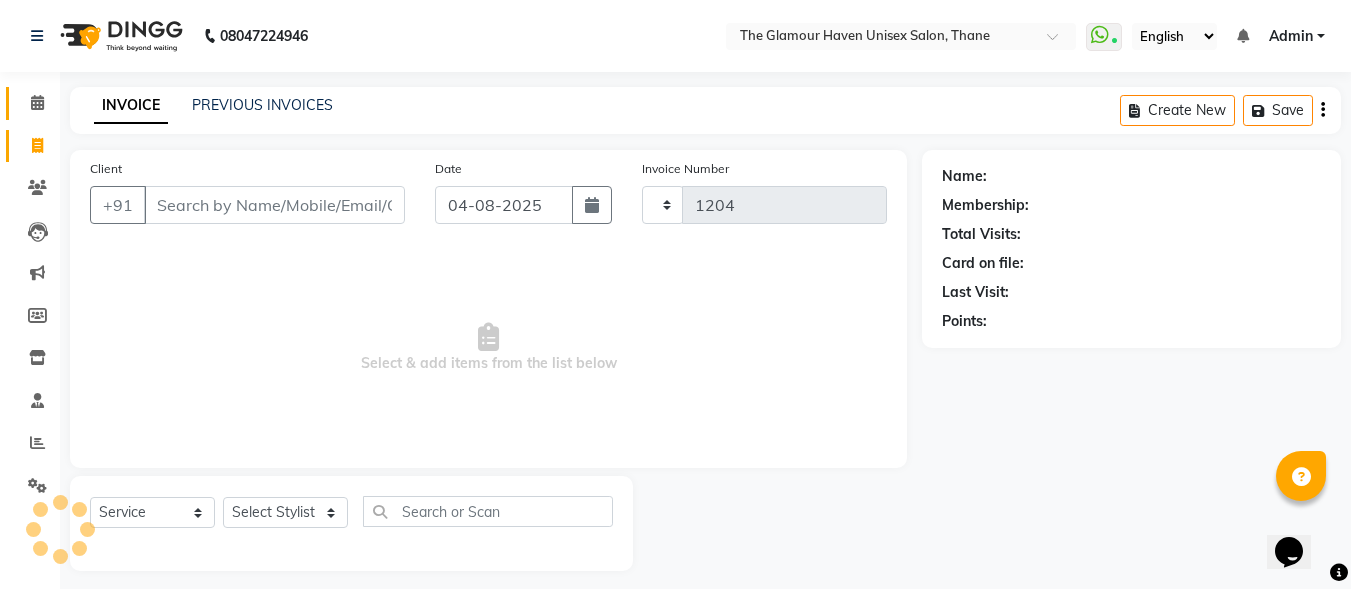 select on "7124" 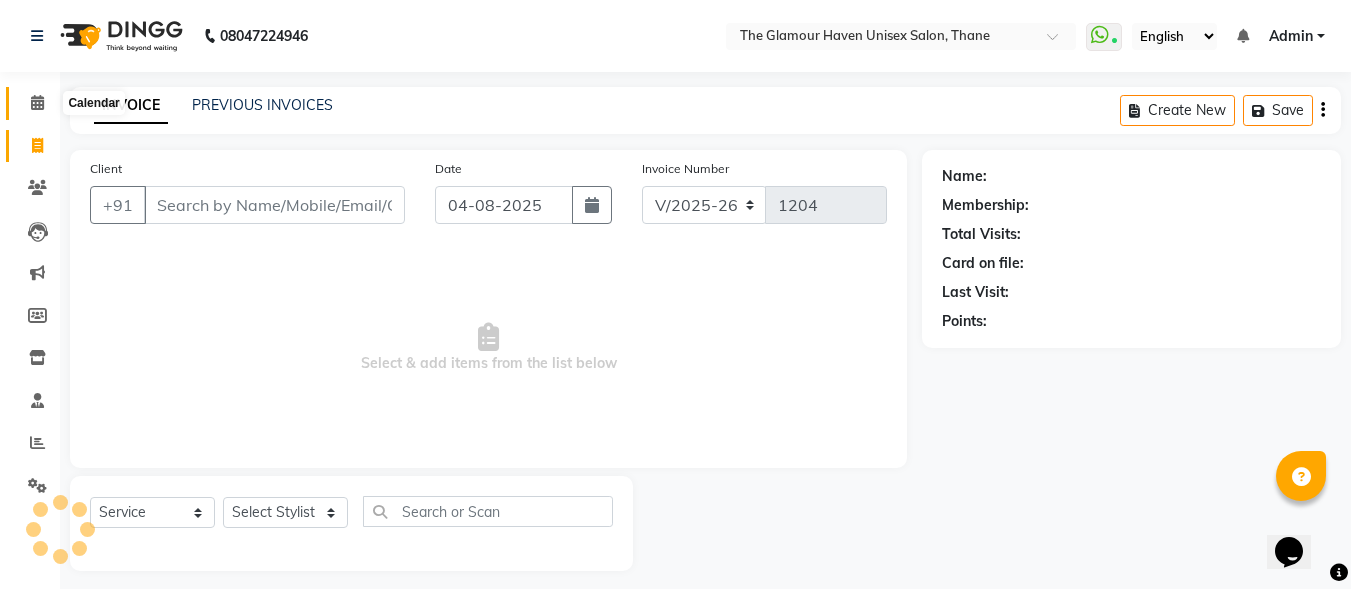 click 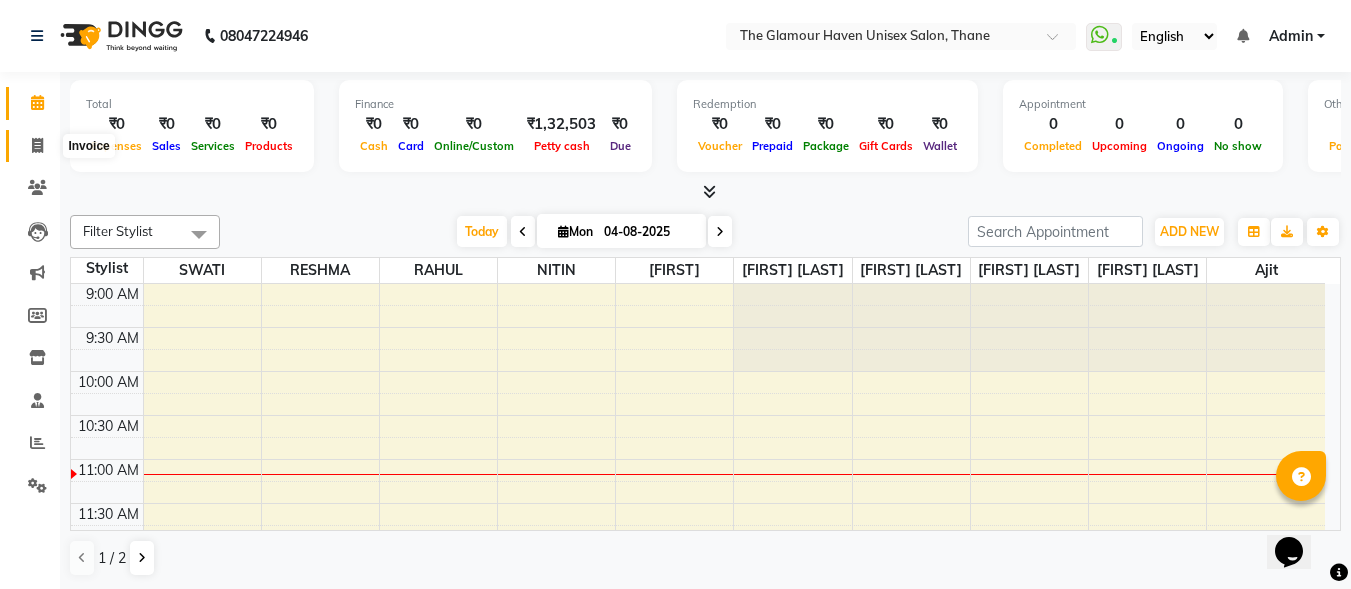 click 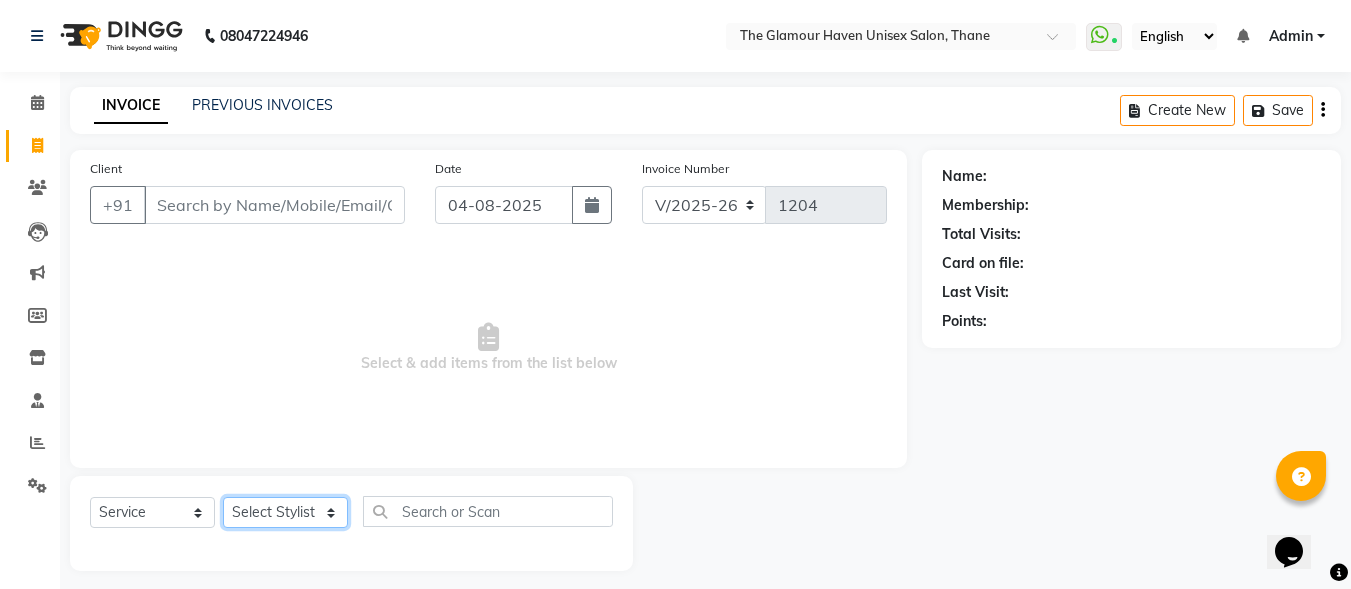 click on "Select Stylist ajit Bharat sen darshna gole Geeta shetye NITIN RAHUL Rahul Dixit RESHMA RUSHI SWATI vijay sonawane VINAY DIXIT" 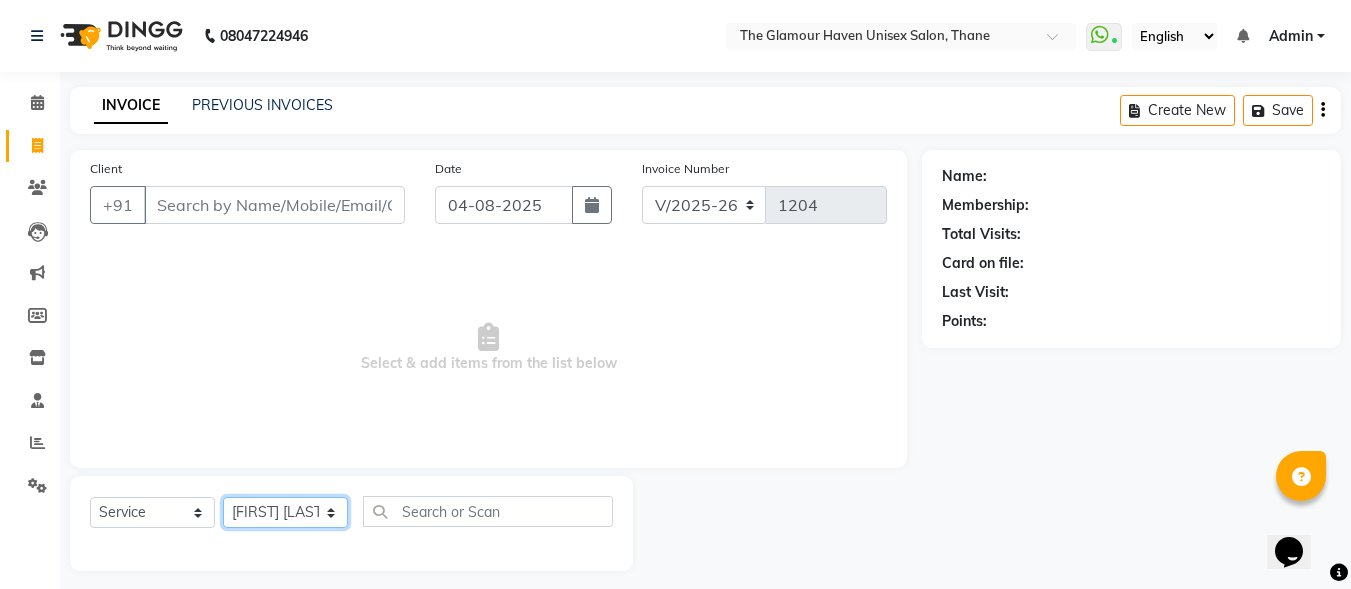click on "Select Stylist ajit Bharat sen darshna gole Geeta shetye NITIN RAHUL Rahul Dixit RESHMA RUSHI SWATI vijay sonawane VINAY DIXIT" 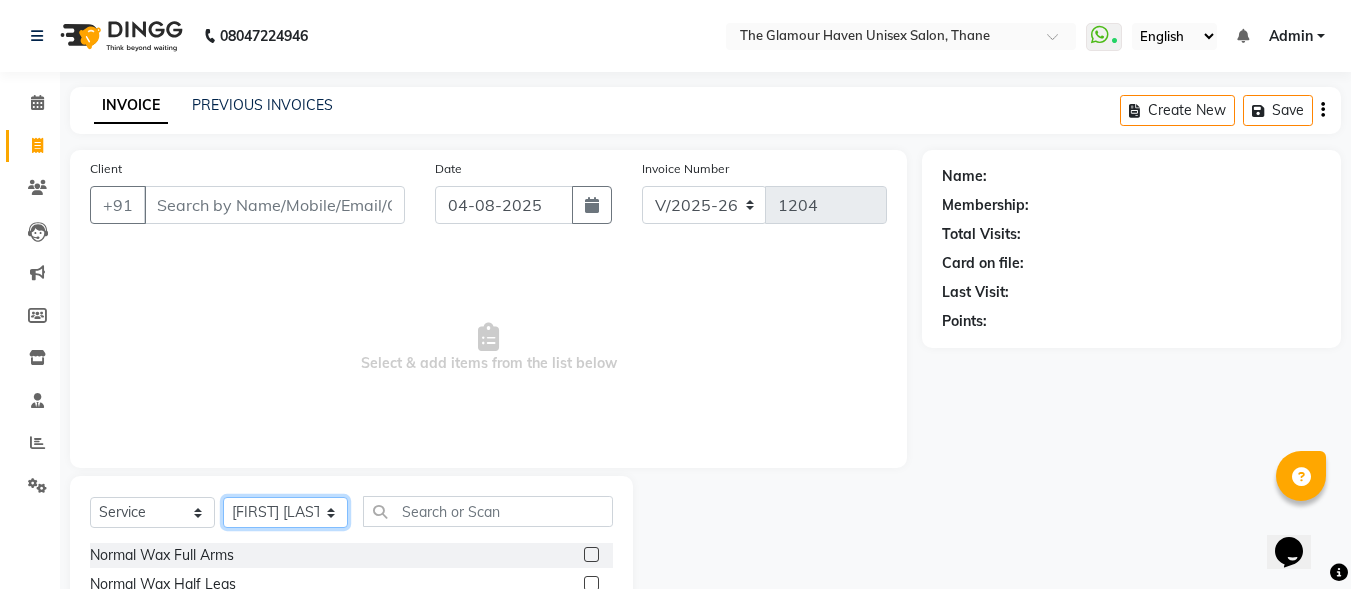 click on "Select Stylist ajit Bharat sen darshna gole Geeta shetye NITIN RAHUL Rahul Dixit RESHMA RUSHI SWATI vijay sonawane VINAY DIXIT" 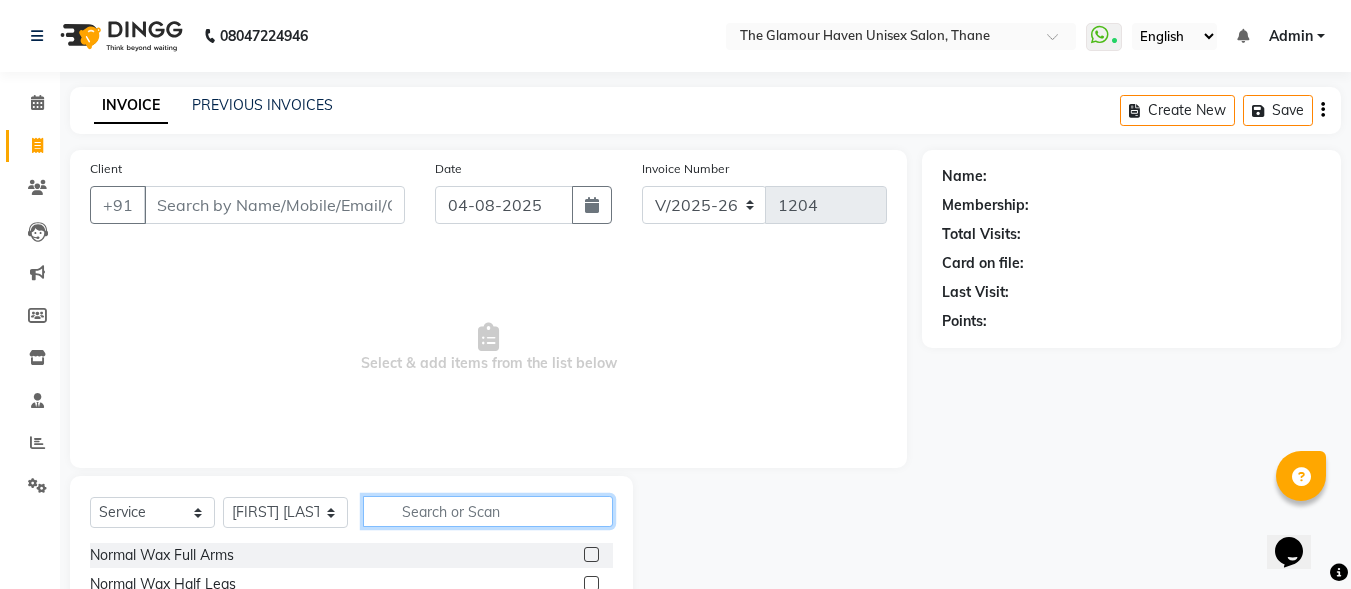 click 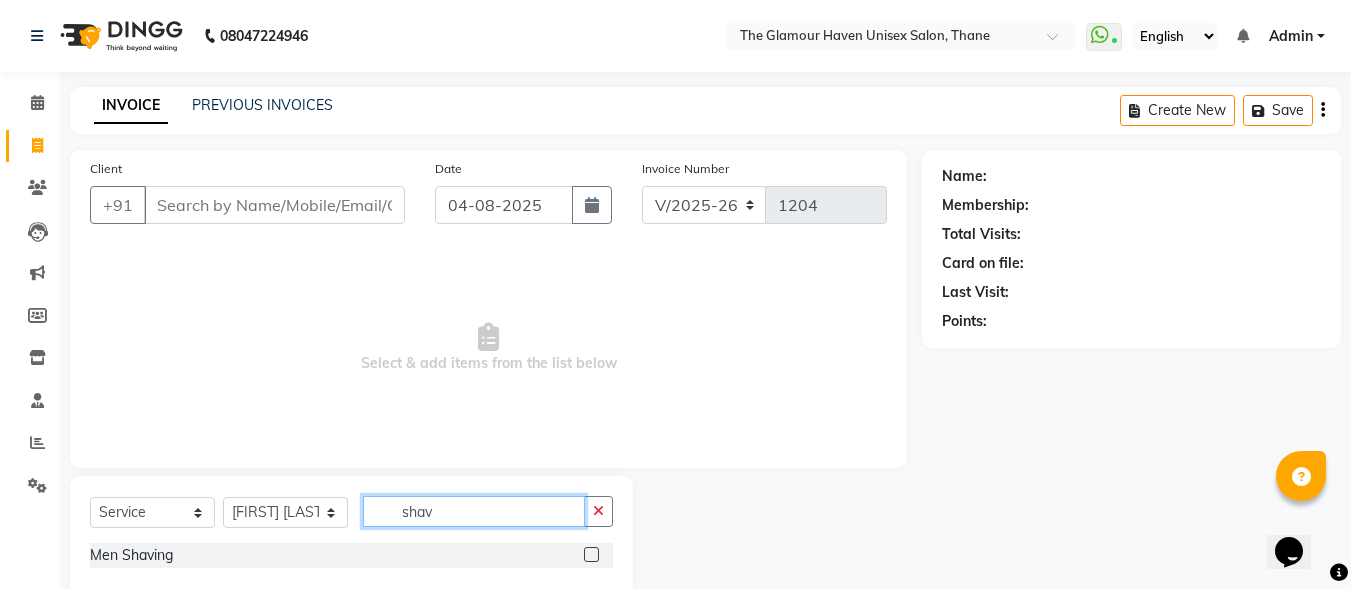 type on "shav" 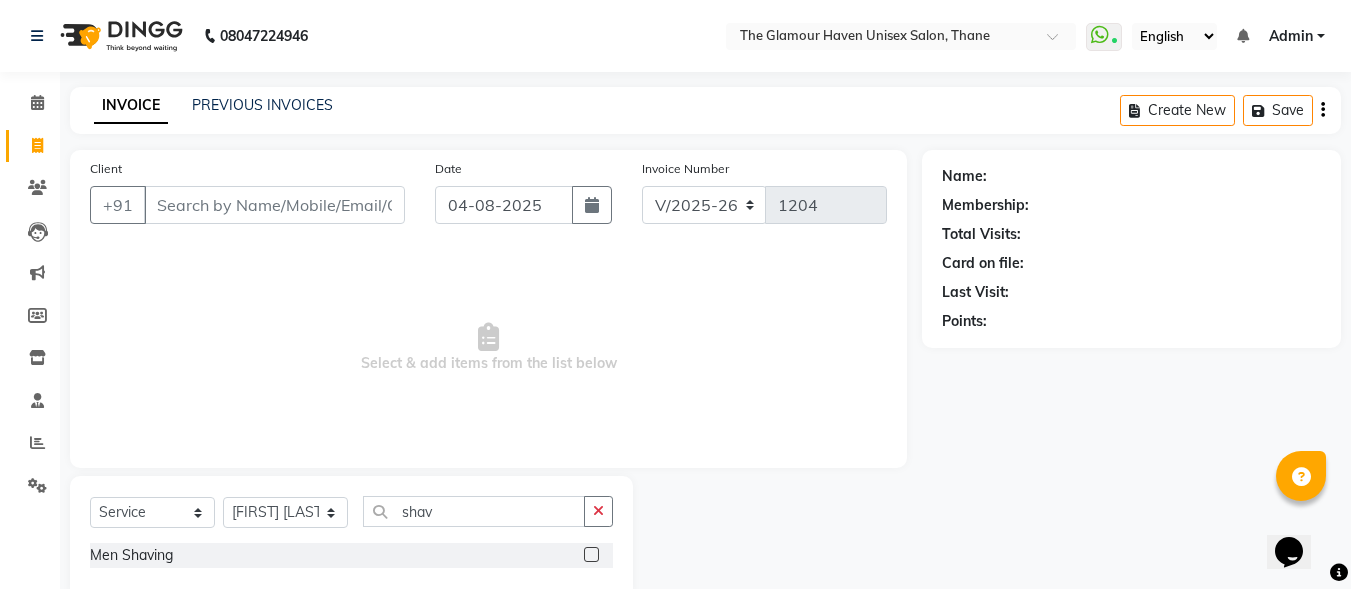 click 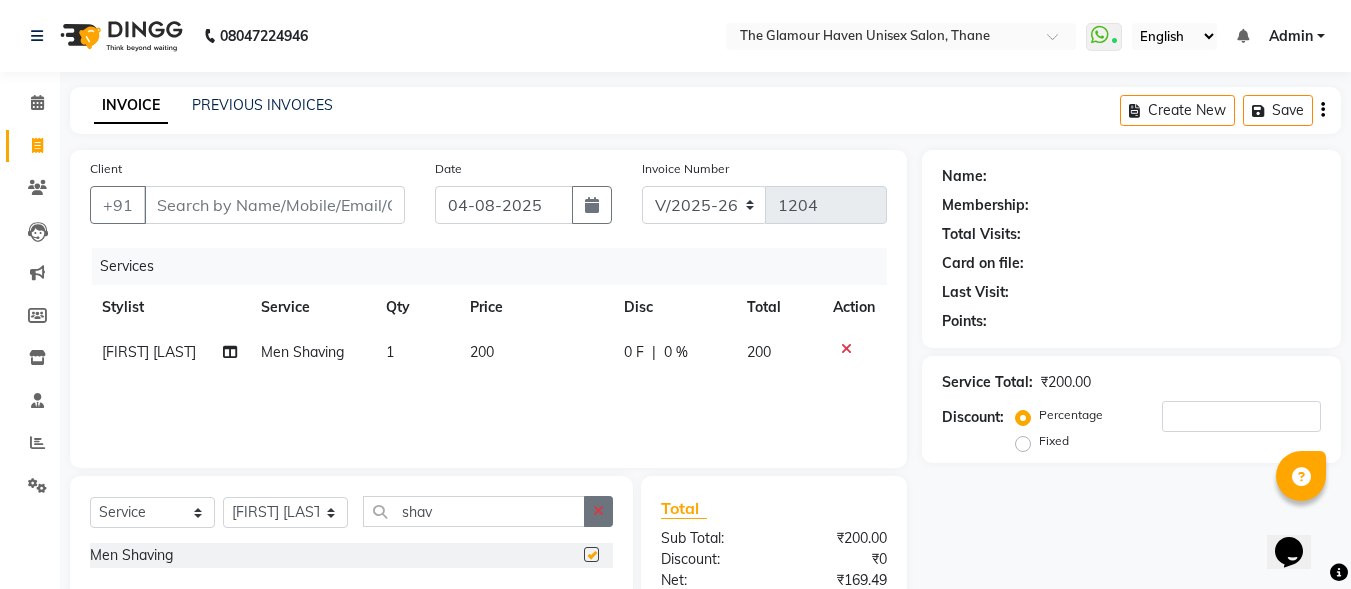 checkbox on "false" 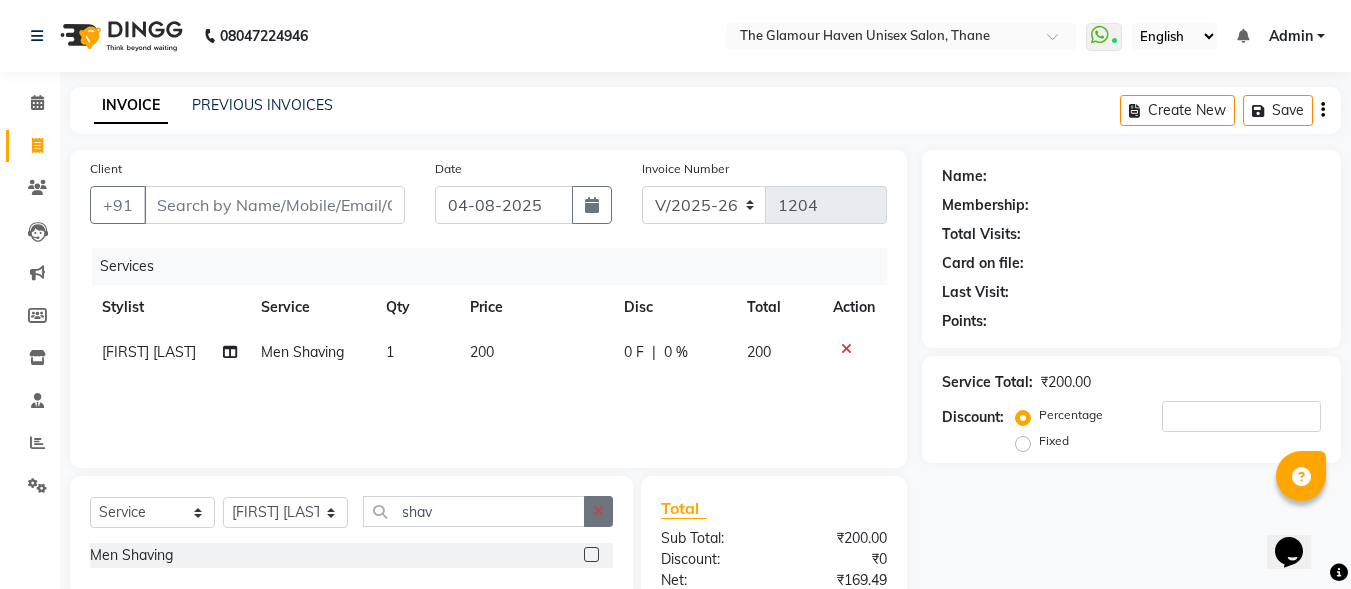 click 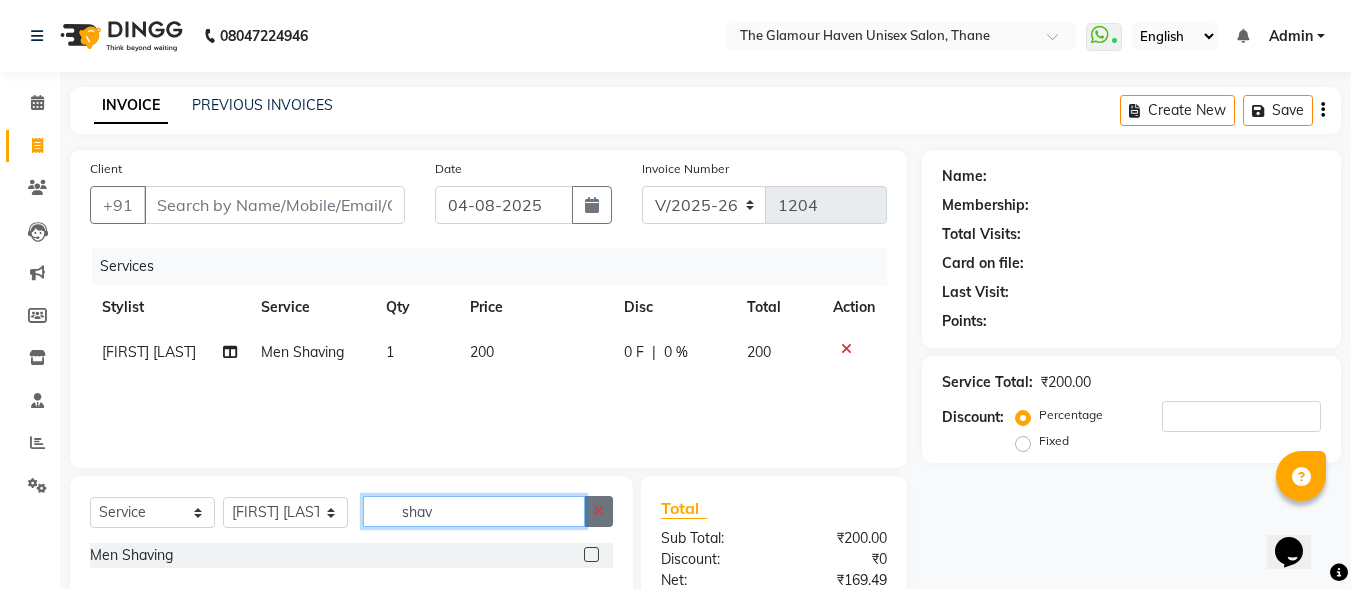 type 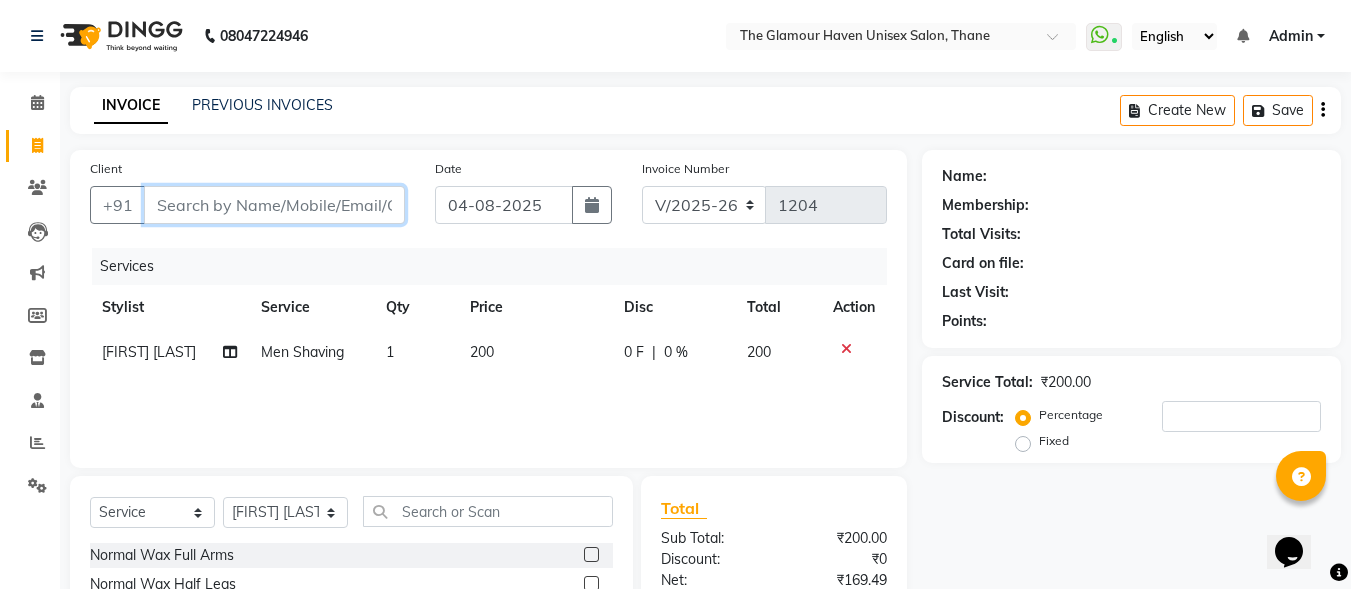 click on "Client" at bounding box center (274, 205) 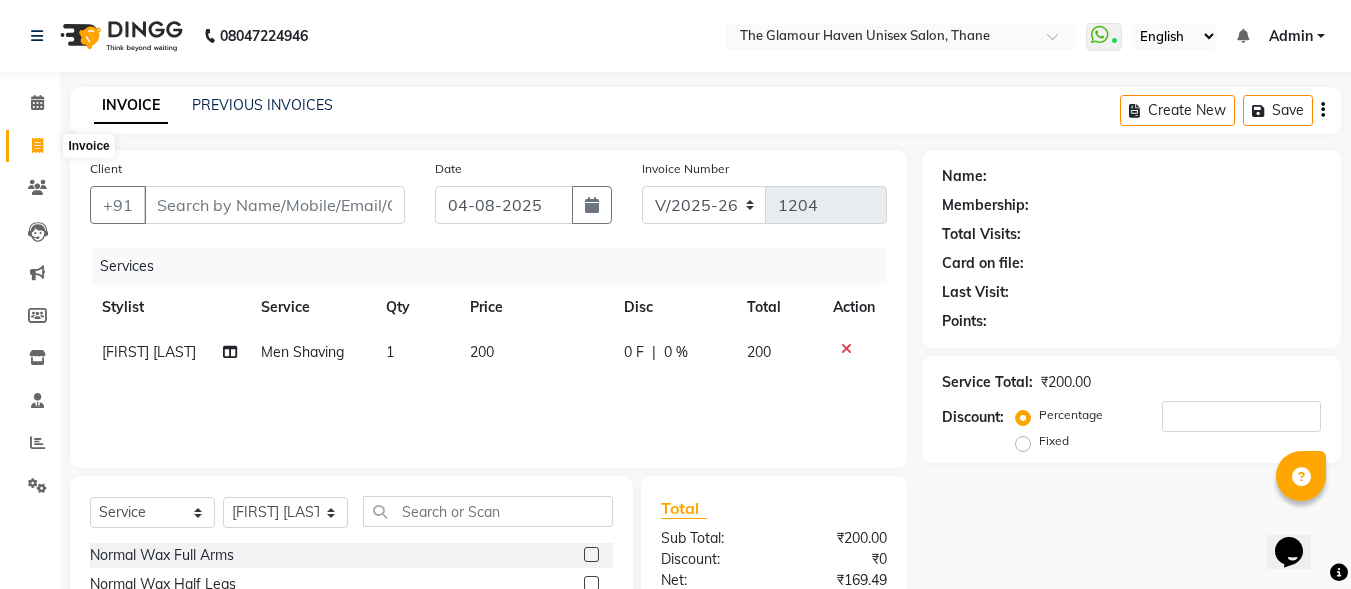 click 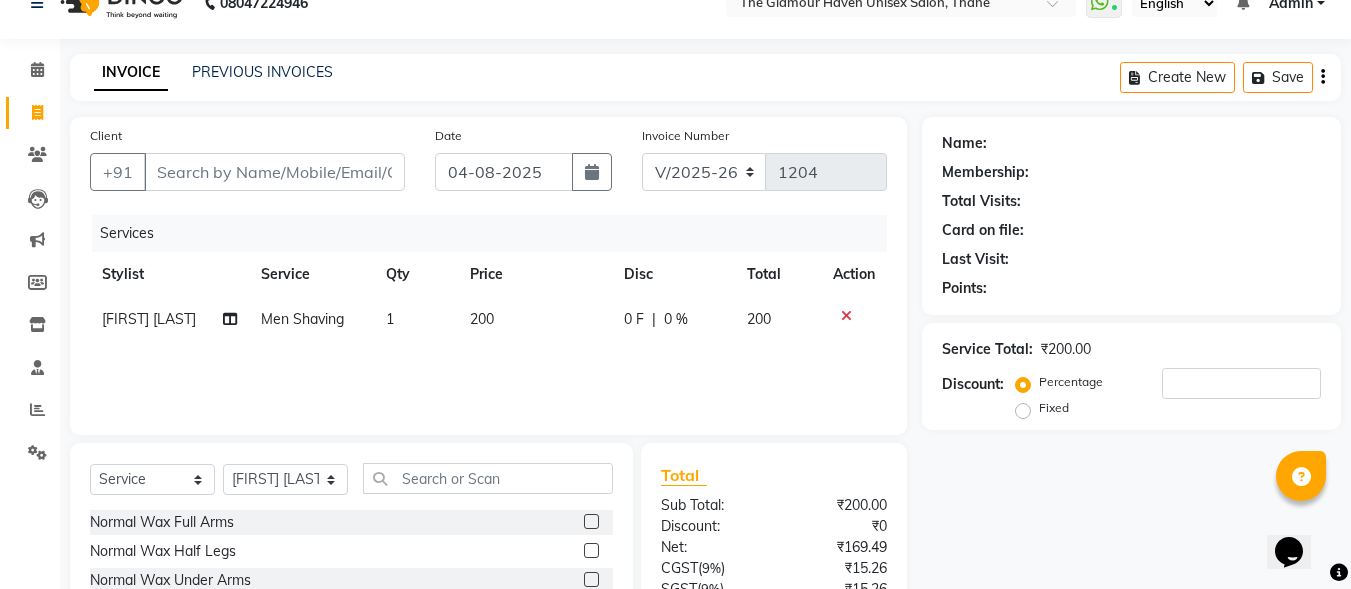 scroll, scrollTop: 0, scrollLeft: 0, axis: both 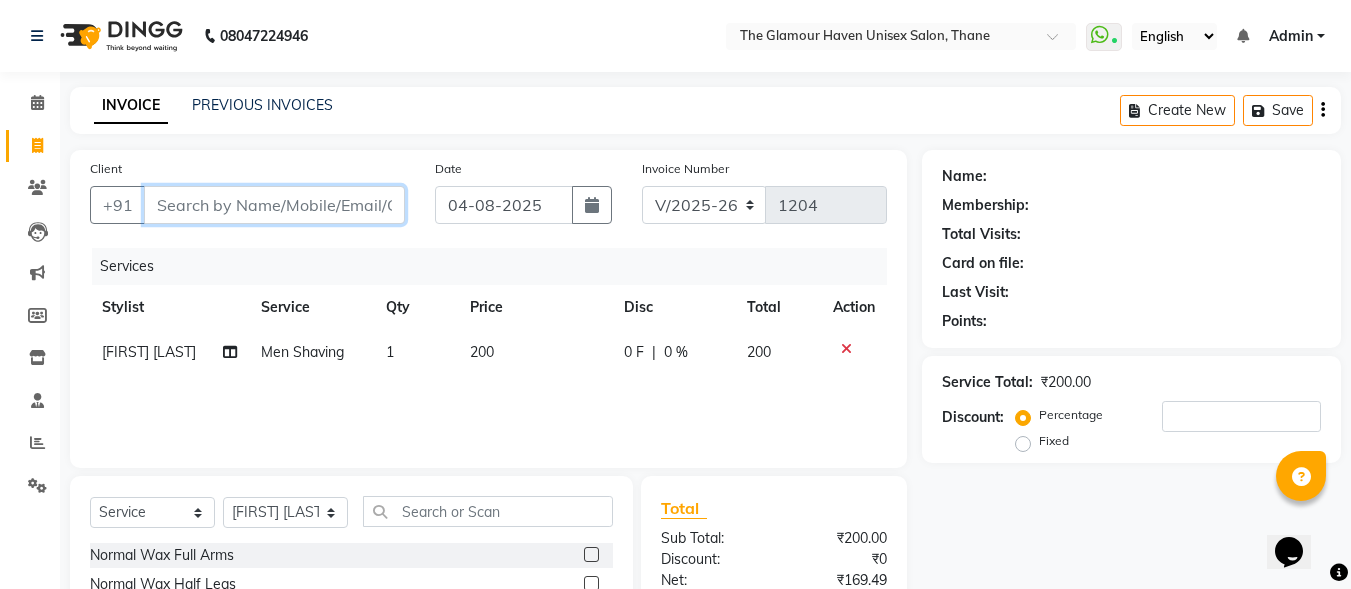 click on "Client" at bounding box center (274, 205) 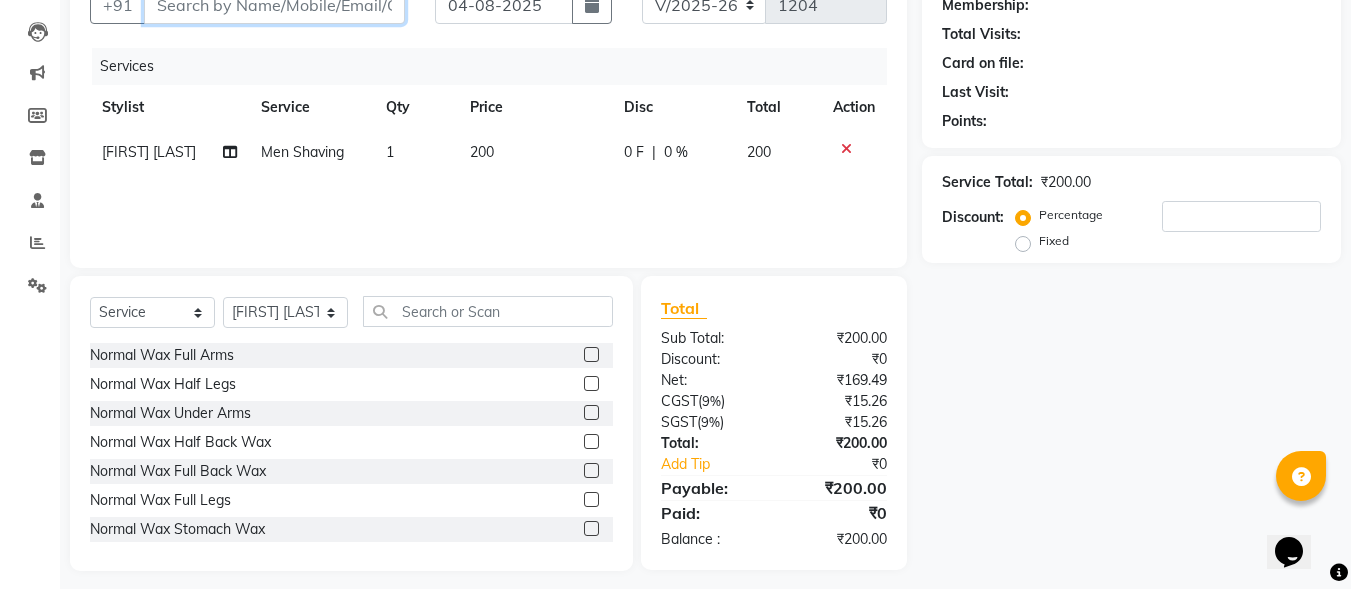 scroll, scrollTop: 0, scrollLeft: 0, axis: both 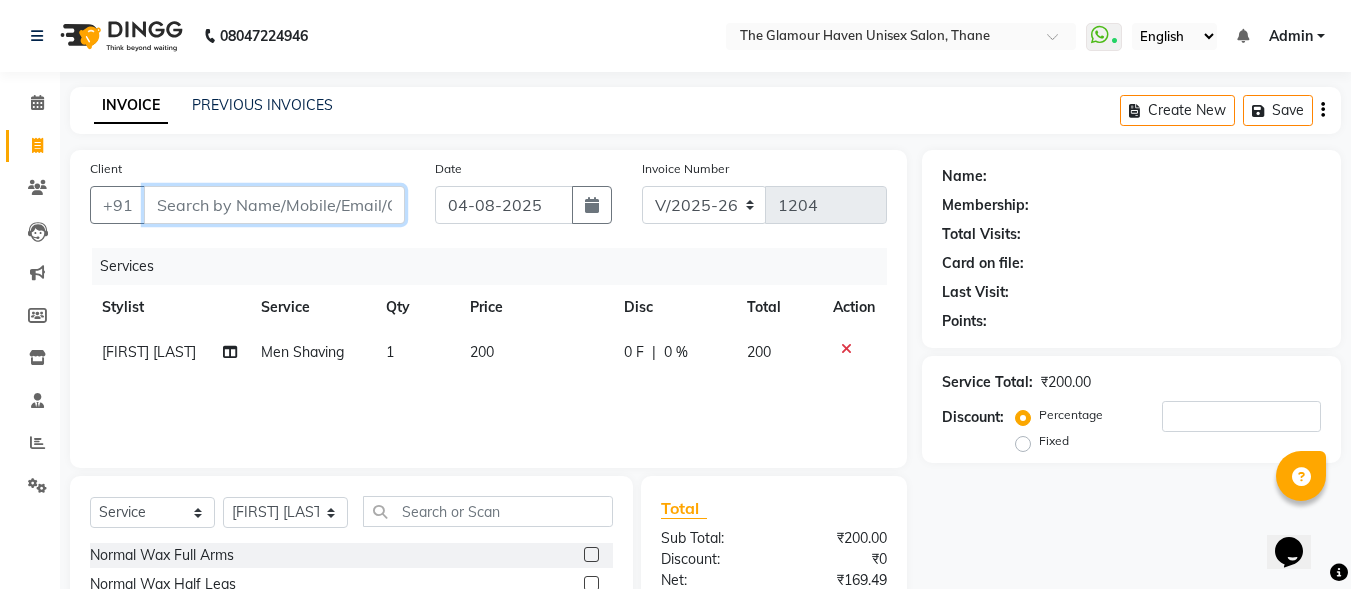 click on "Client" at bounding box center (274, 205) 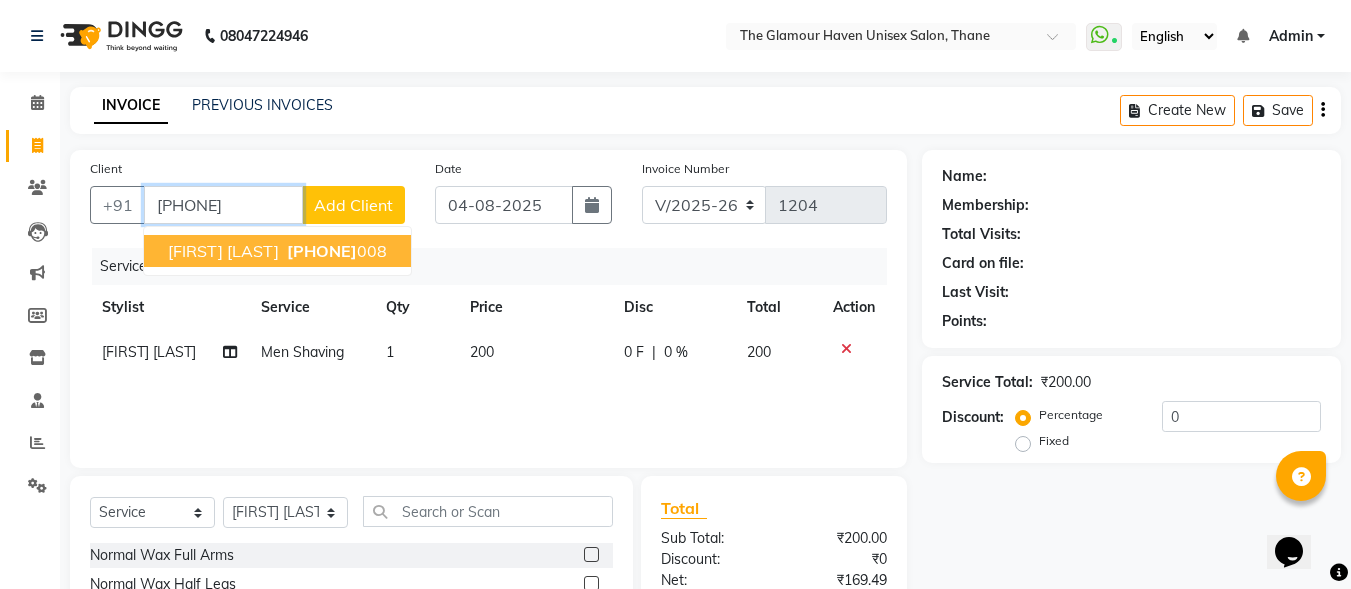click on "[PHONE]" at bounding box center (322, 251) 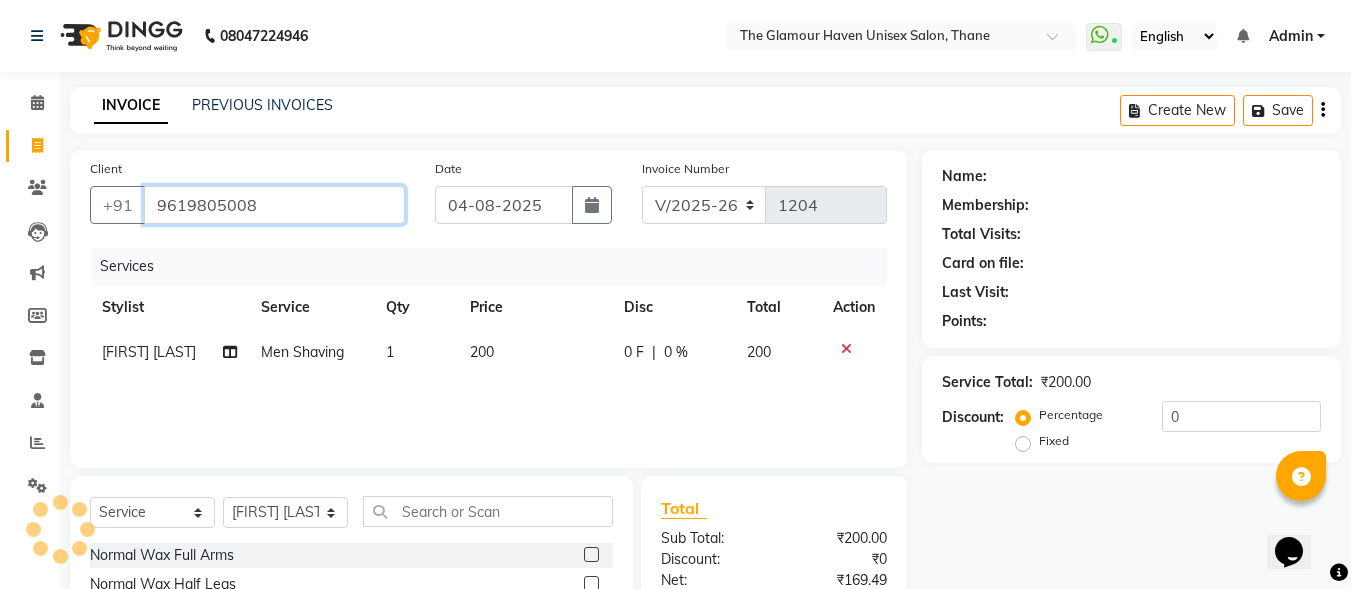 type on "9619805008" 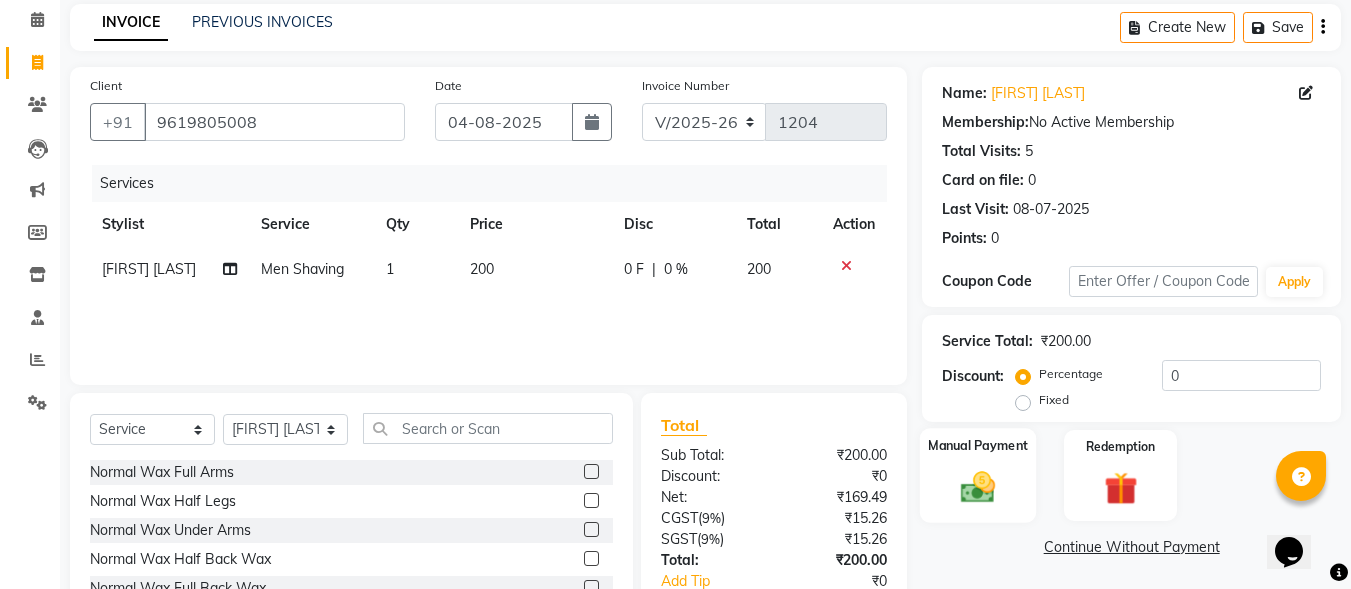 scroll, scrollTop: 200, scrollLeft: 0, axis: vertical 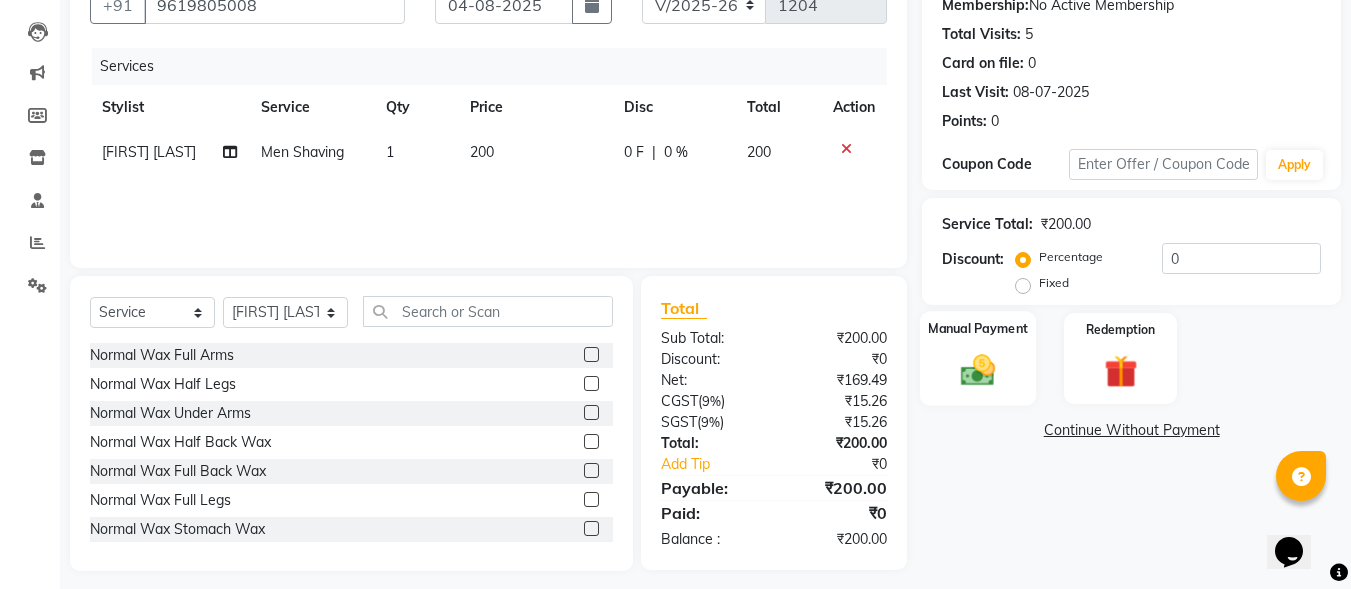 click 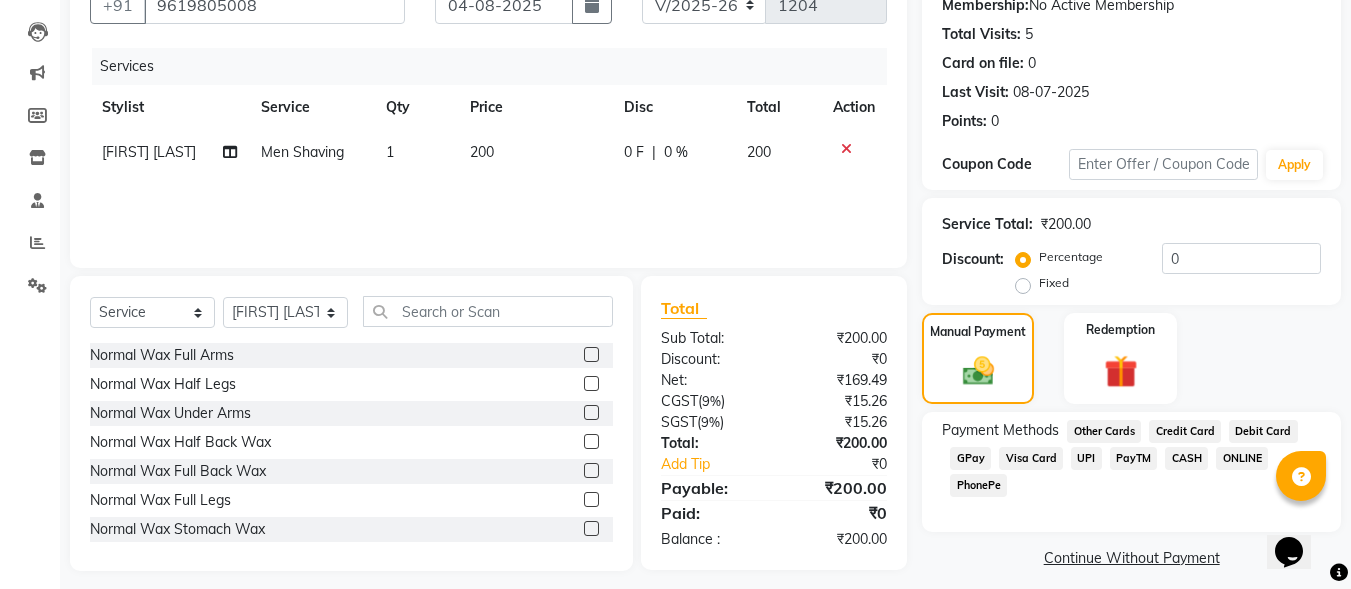 click on "GPay" 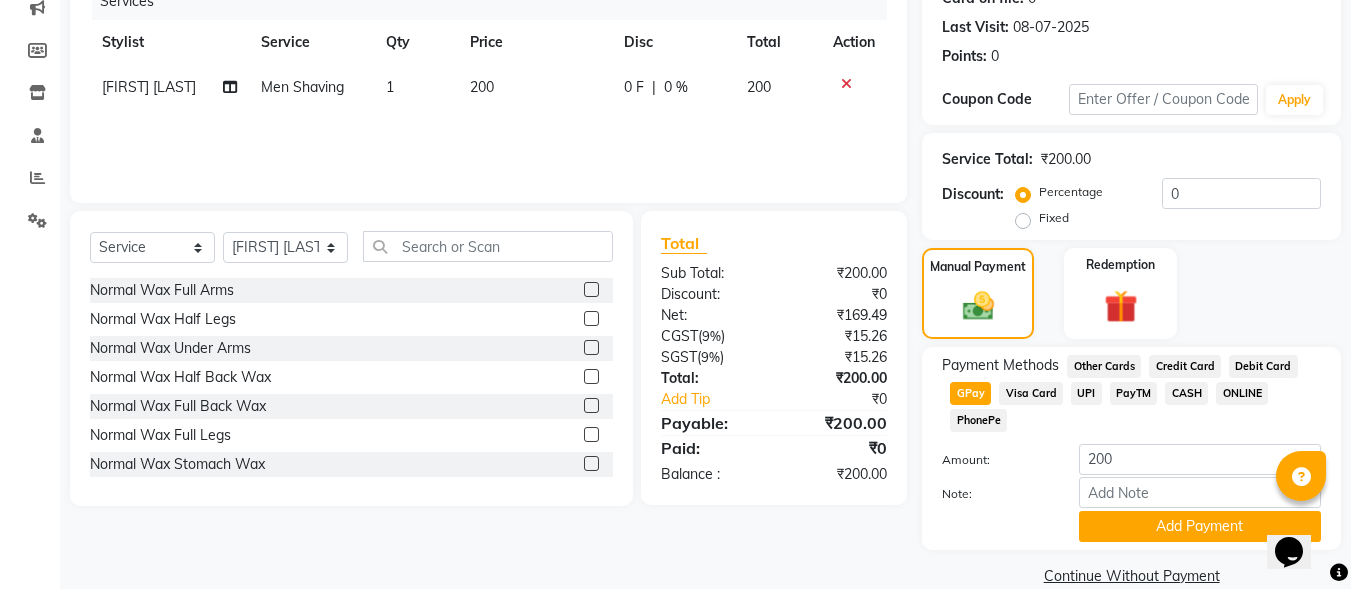 scroll, scrollTop: 297, scrollLeft: 0, axis: vertical 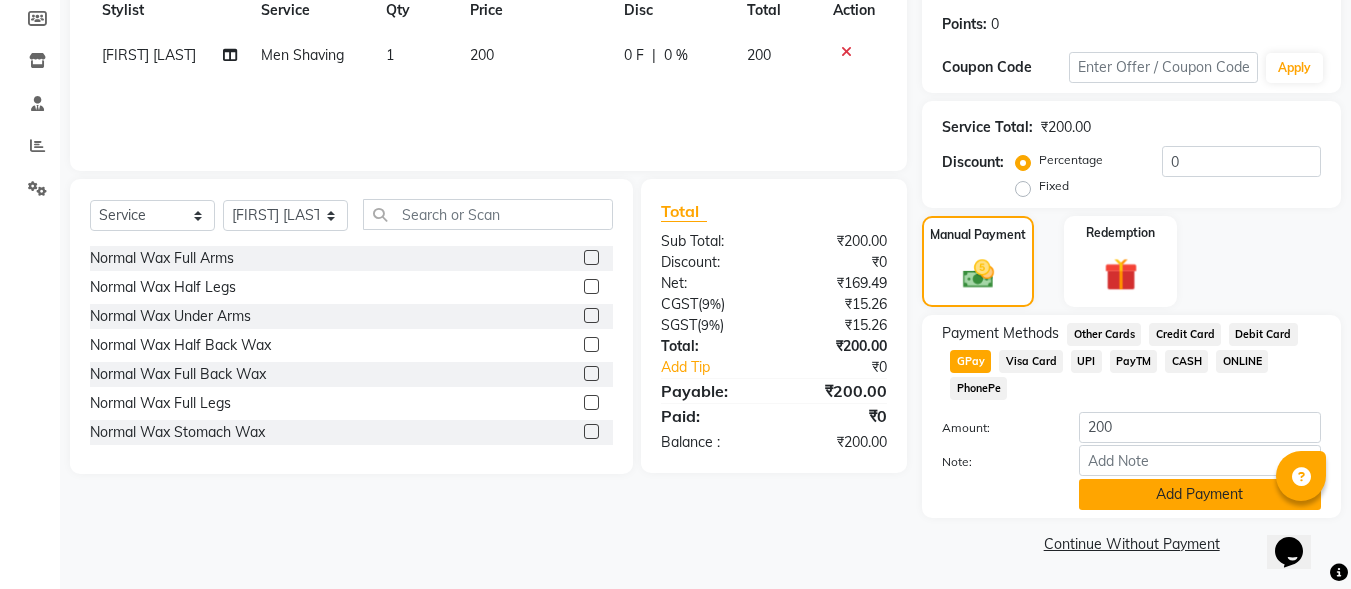 click on "Add Payment" 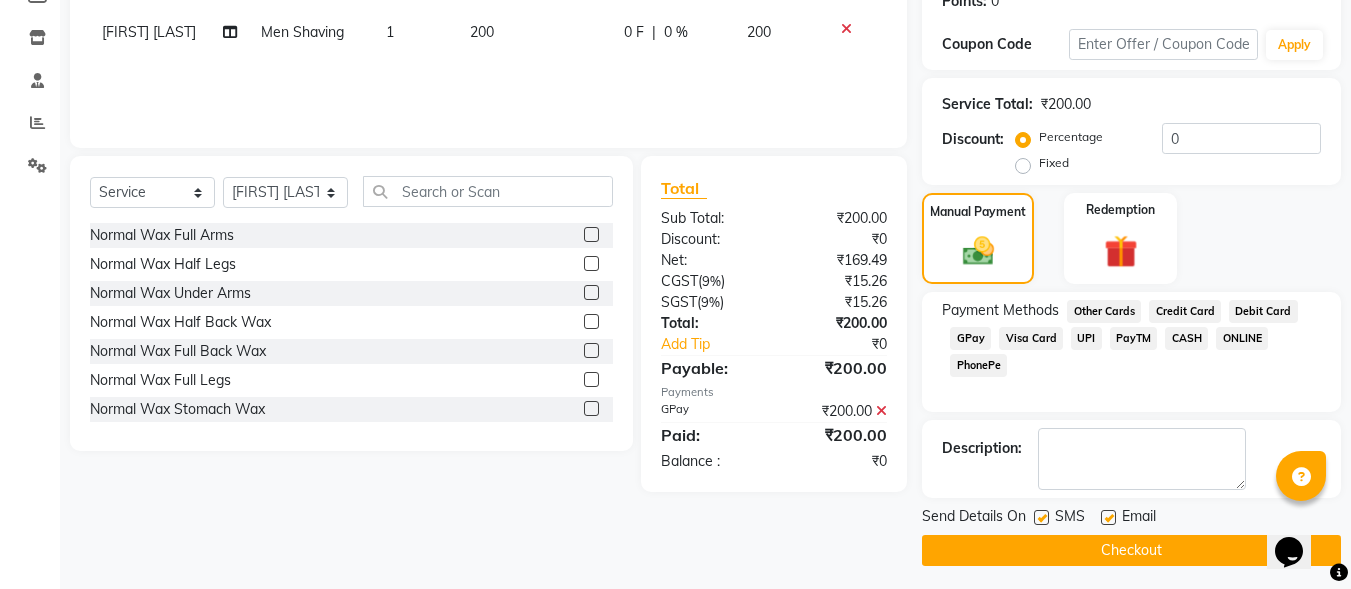 scroll, scrollTop: 327, scrollLeft: 0, axis: vertical 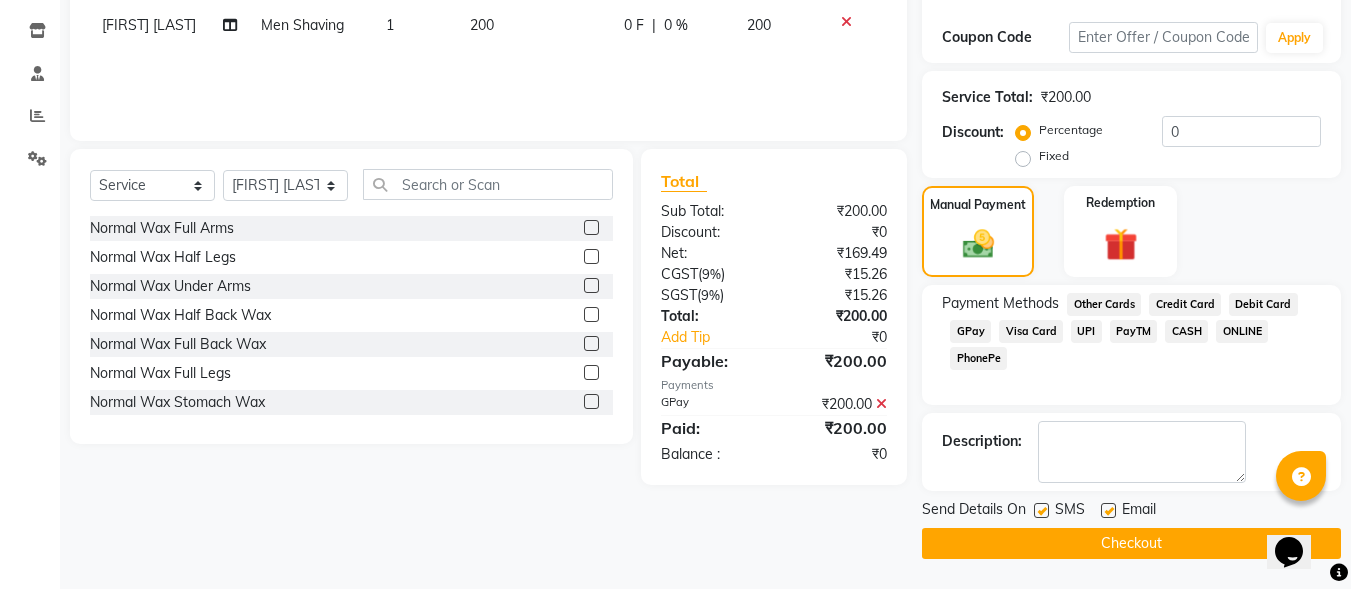 click on "Checkout" 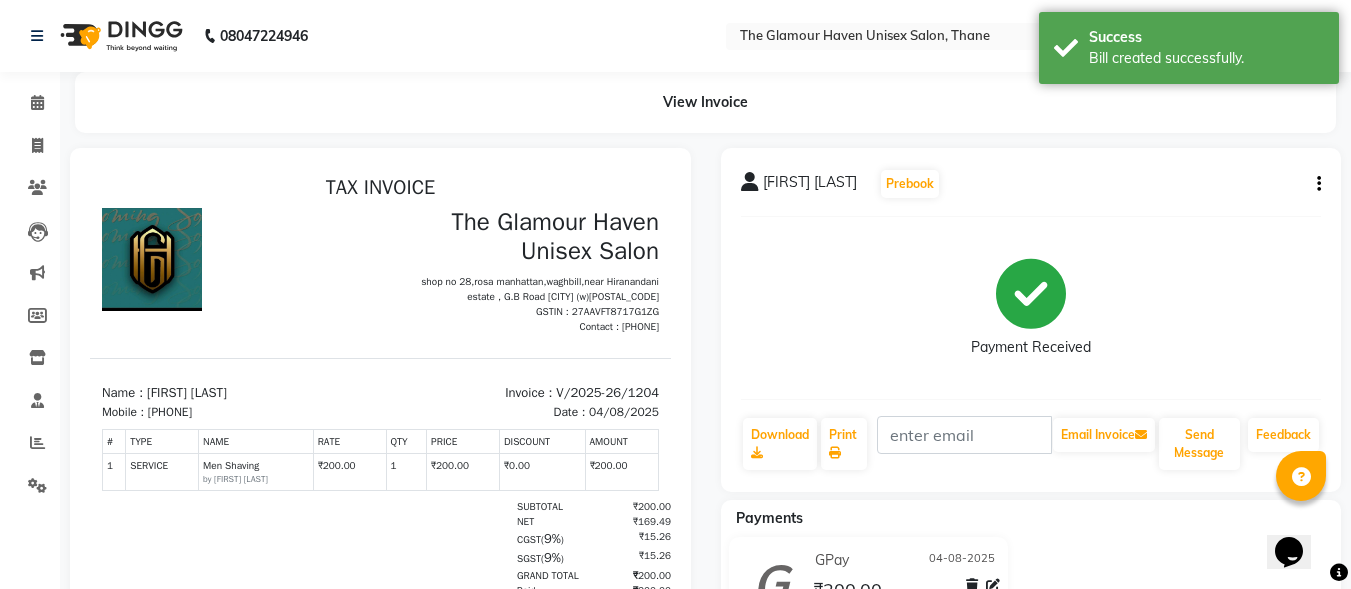 scroll, scrollTop: 0, scrollLeft: 0, axis: both 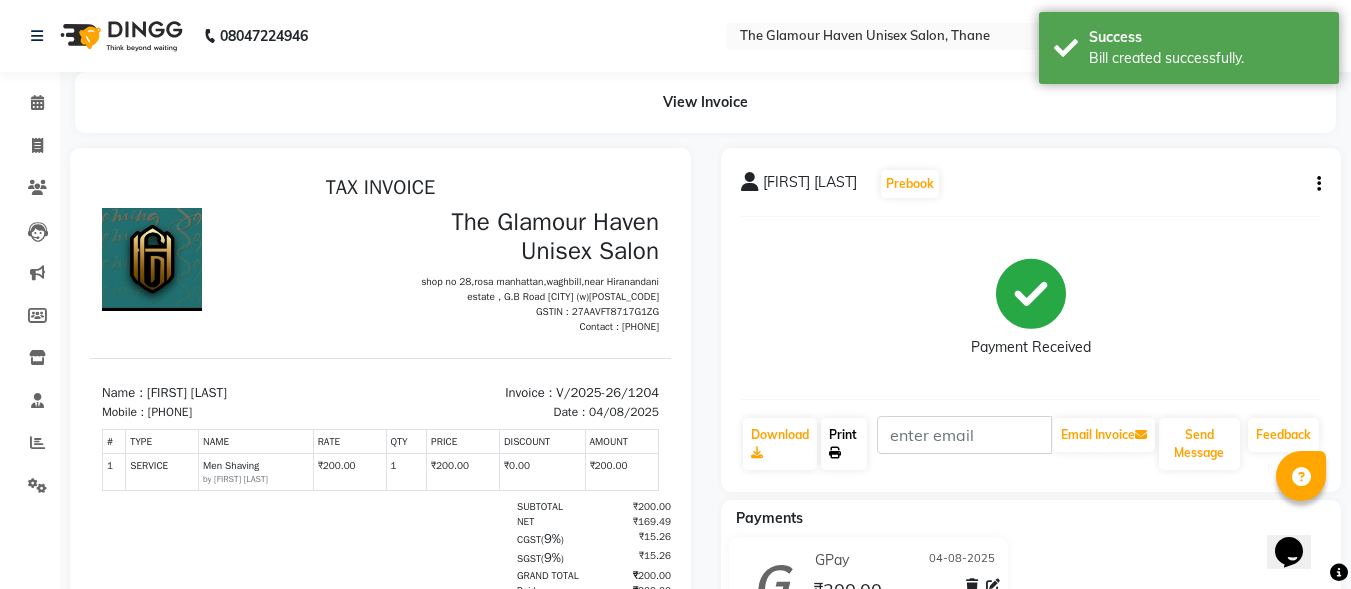 click on "Print" 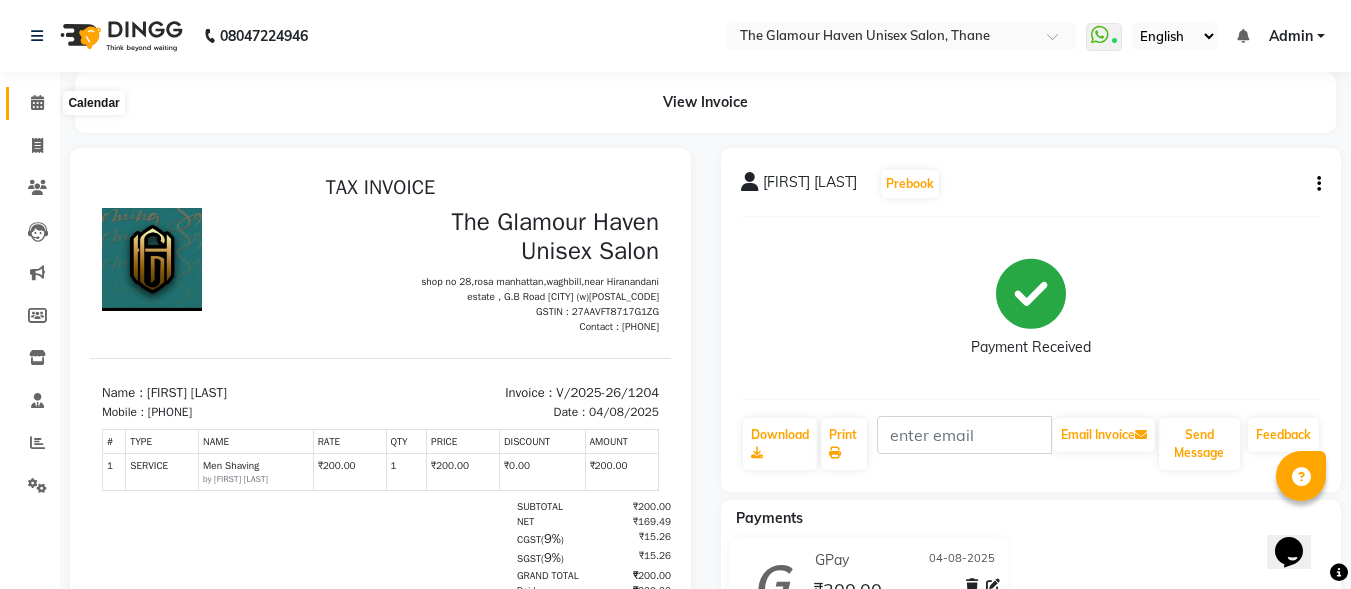 click 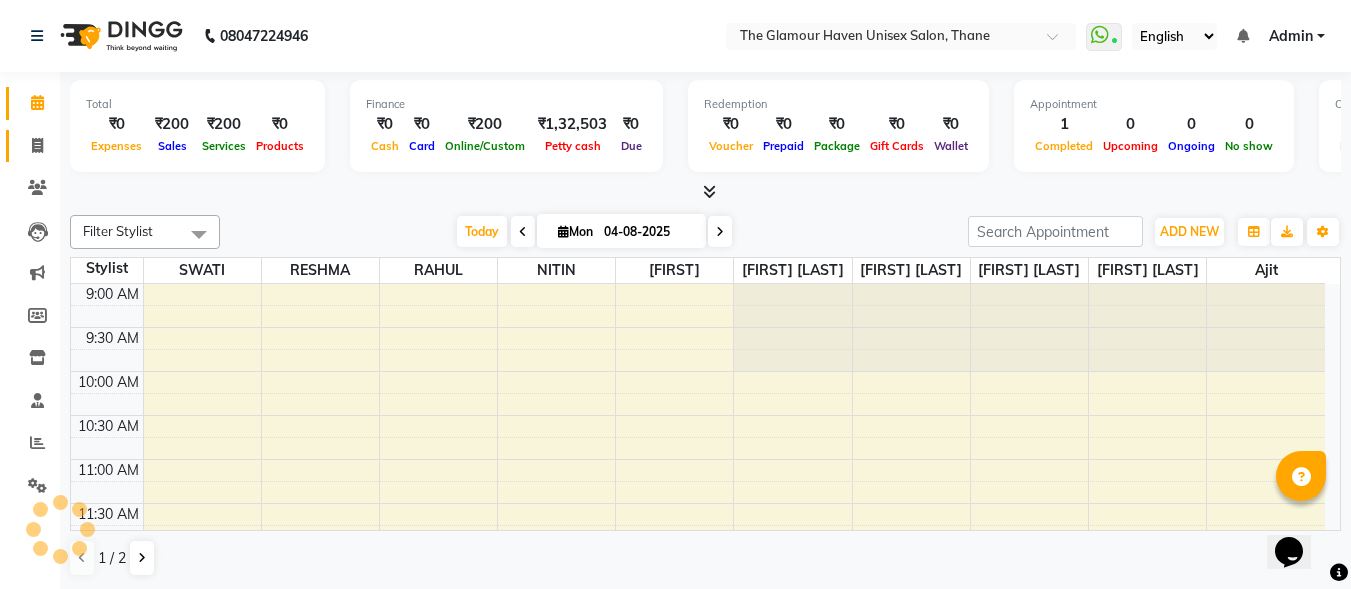 scroll, scrollTop: 0, scrollLeft: 0, axis: both 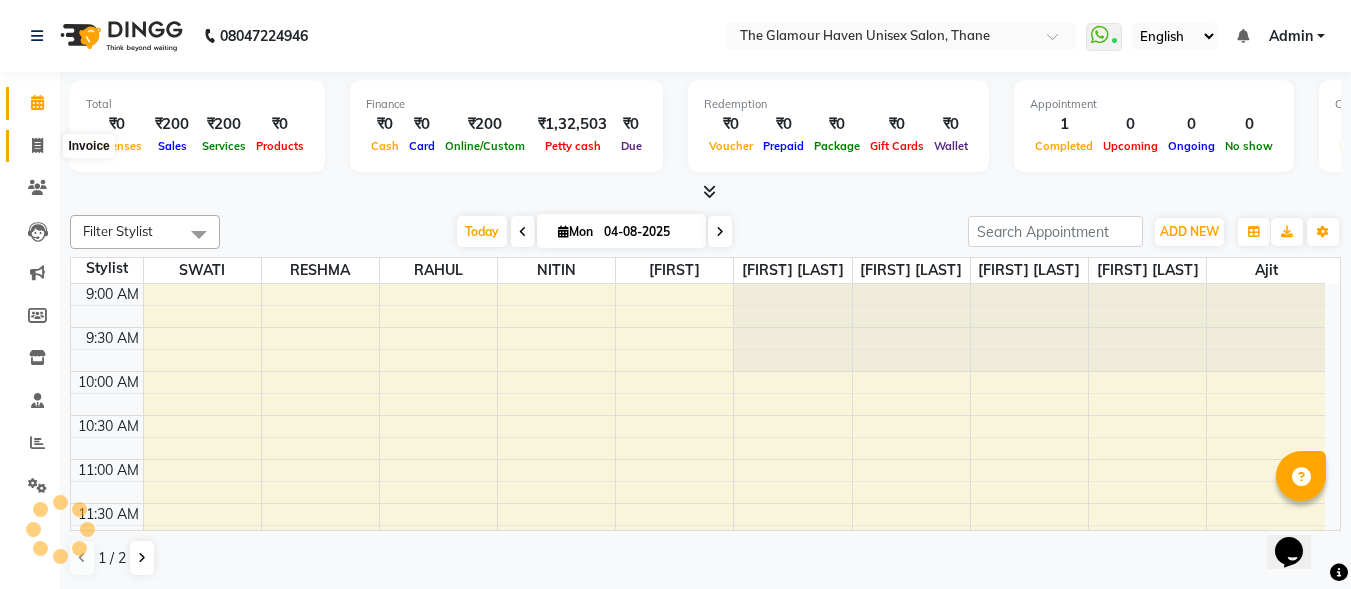 click 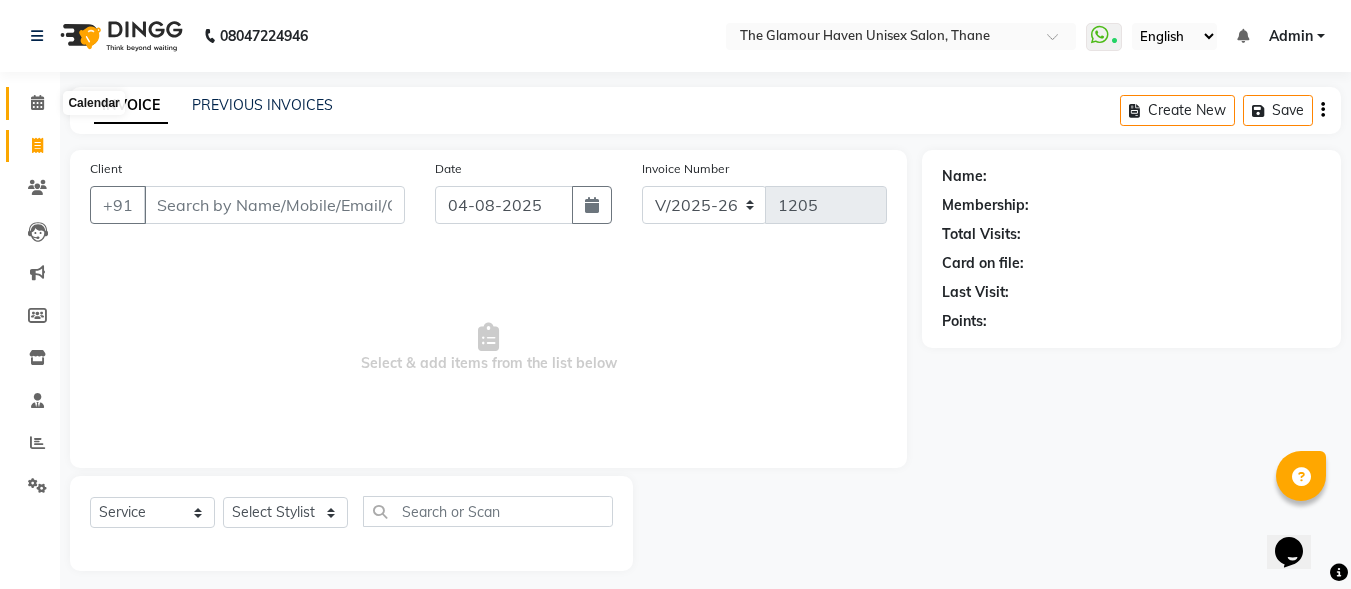 click 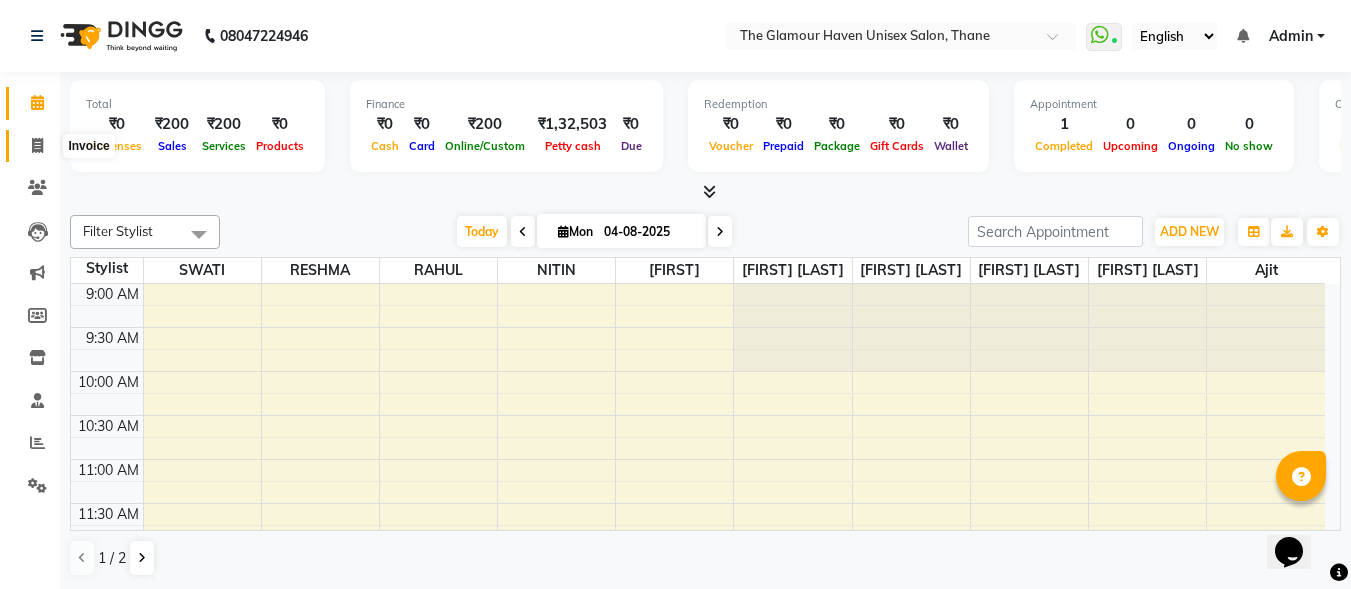 click 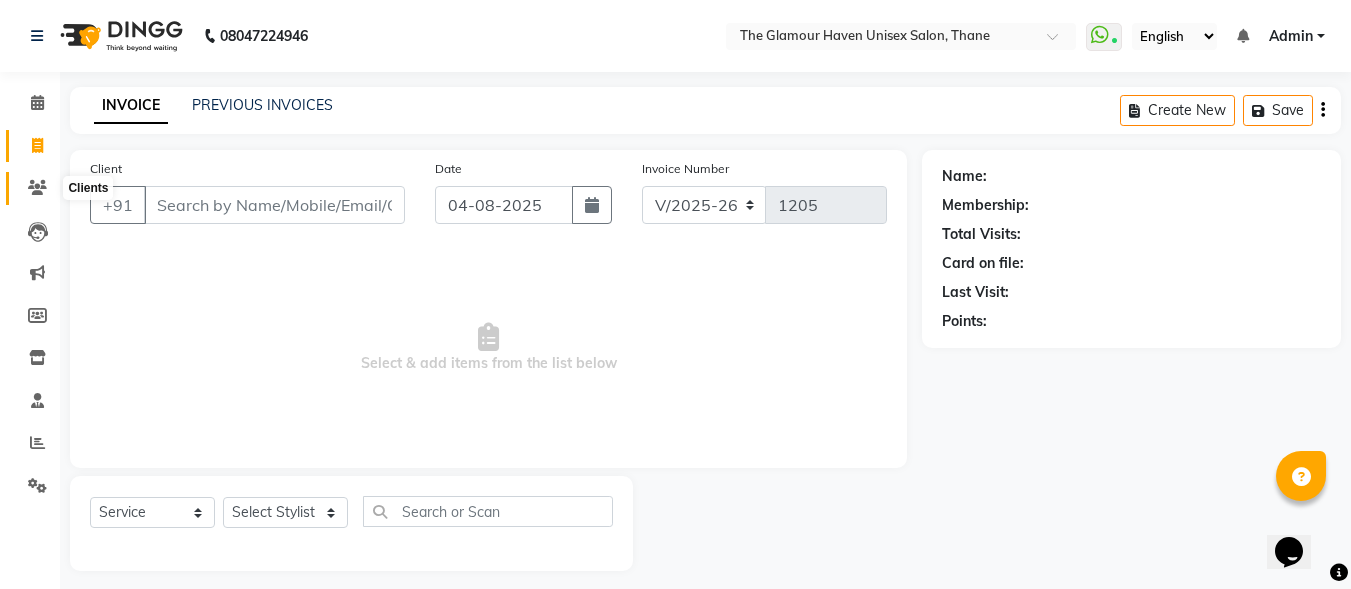 click 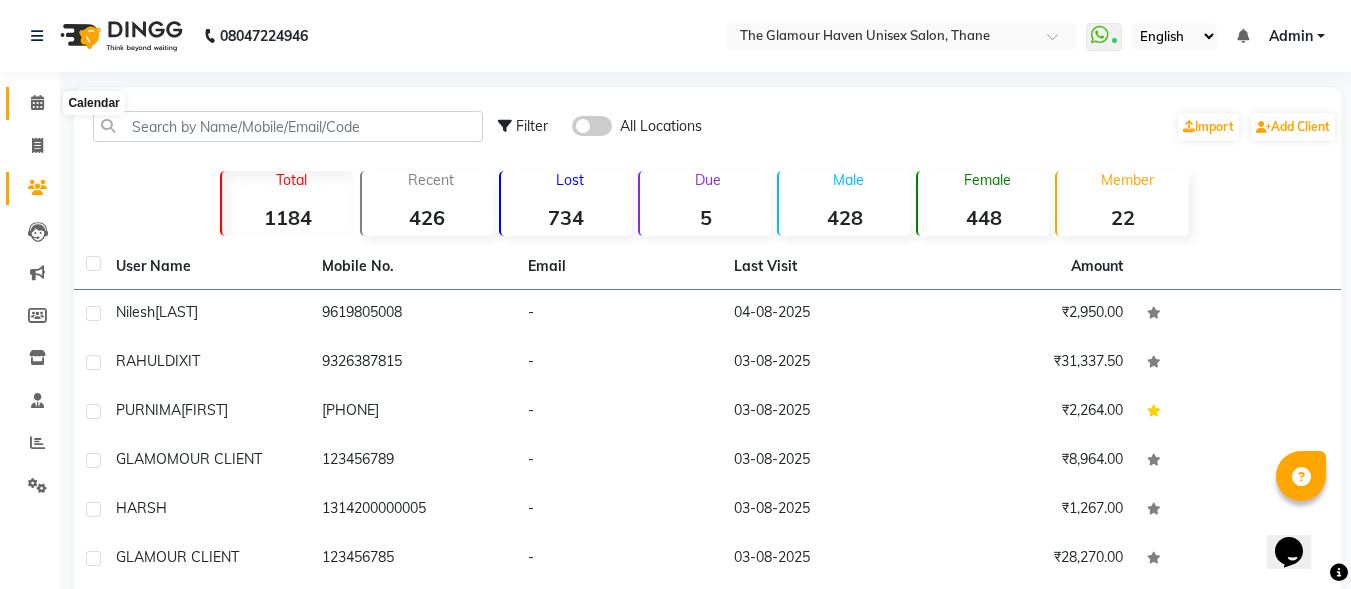 click 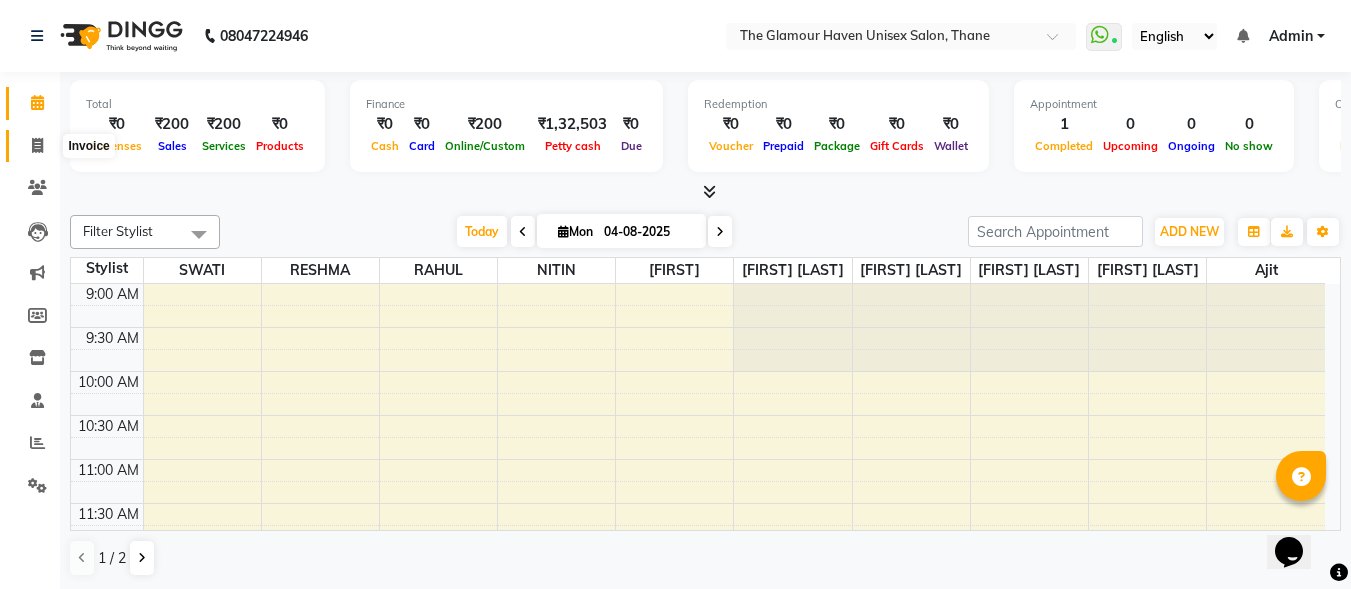 click 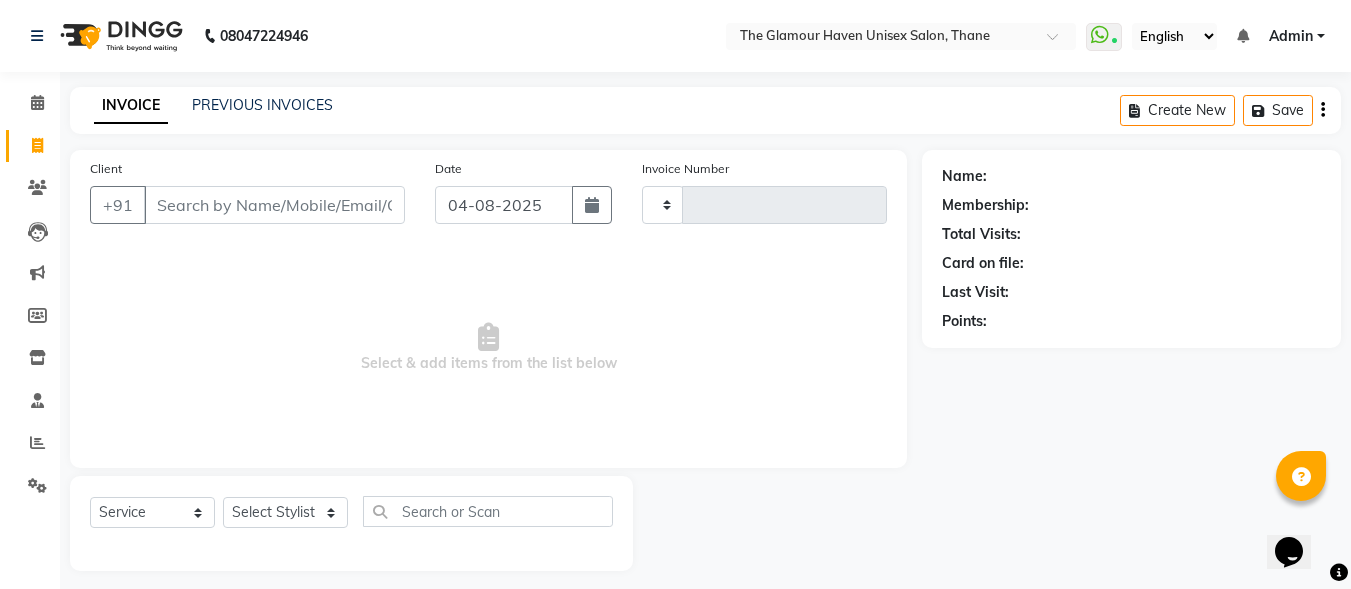 type on "1205" 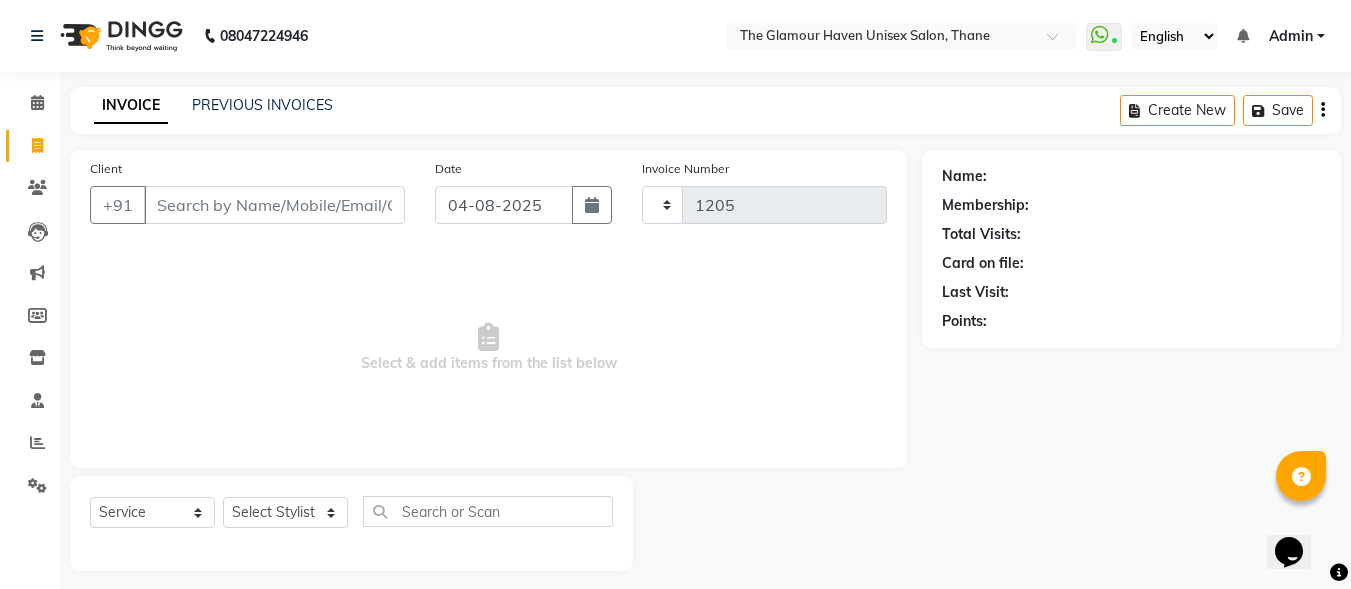 select on "7124" 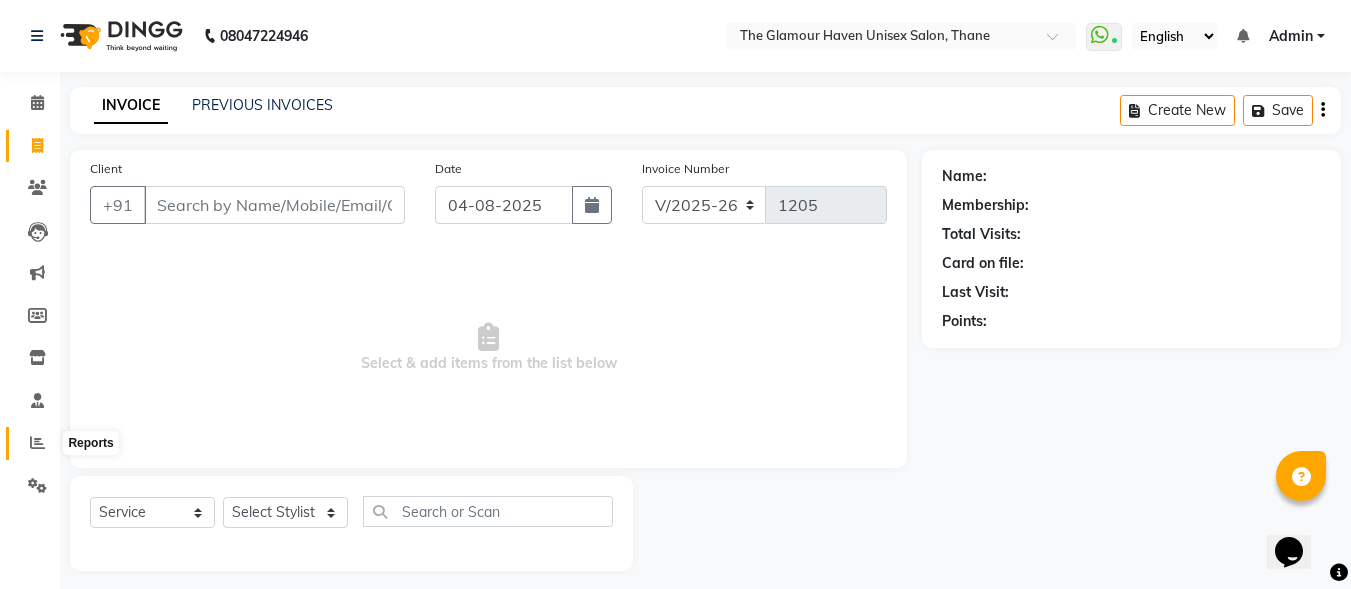 click 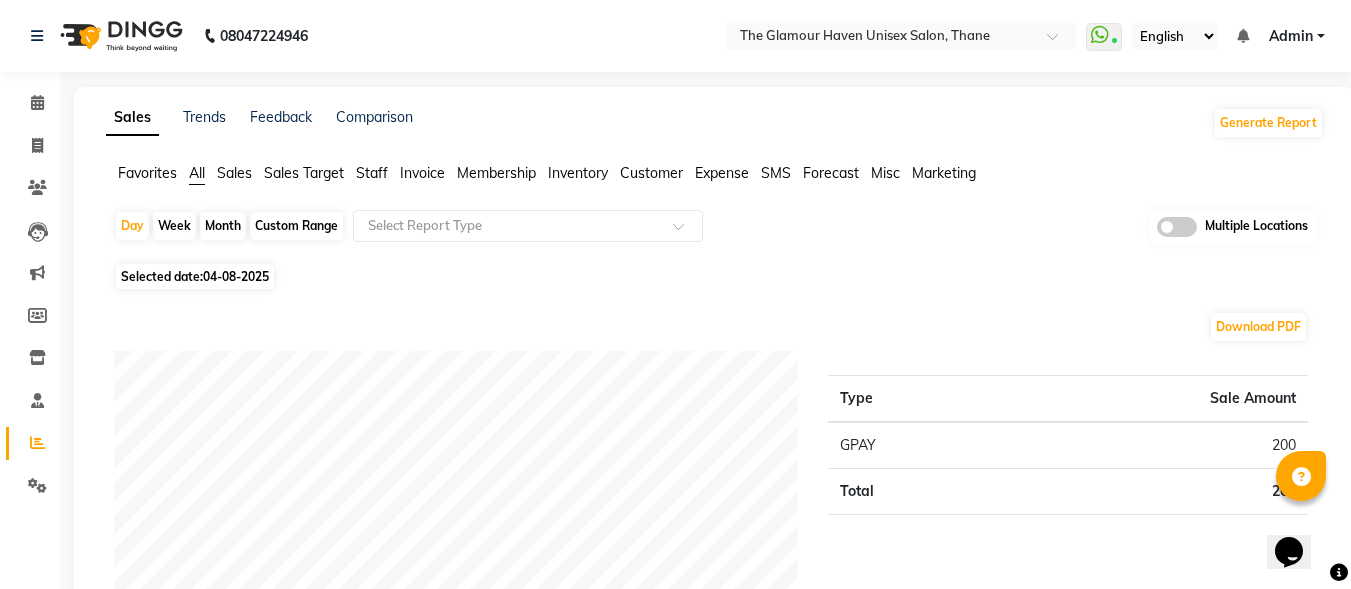 click on "Month" 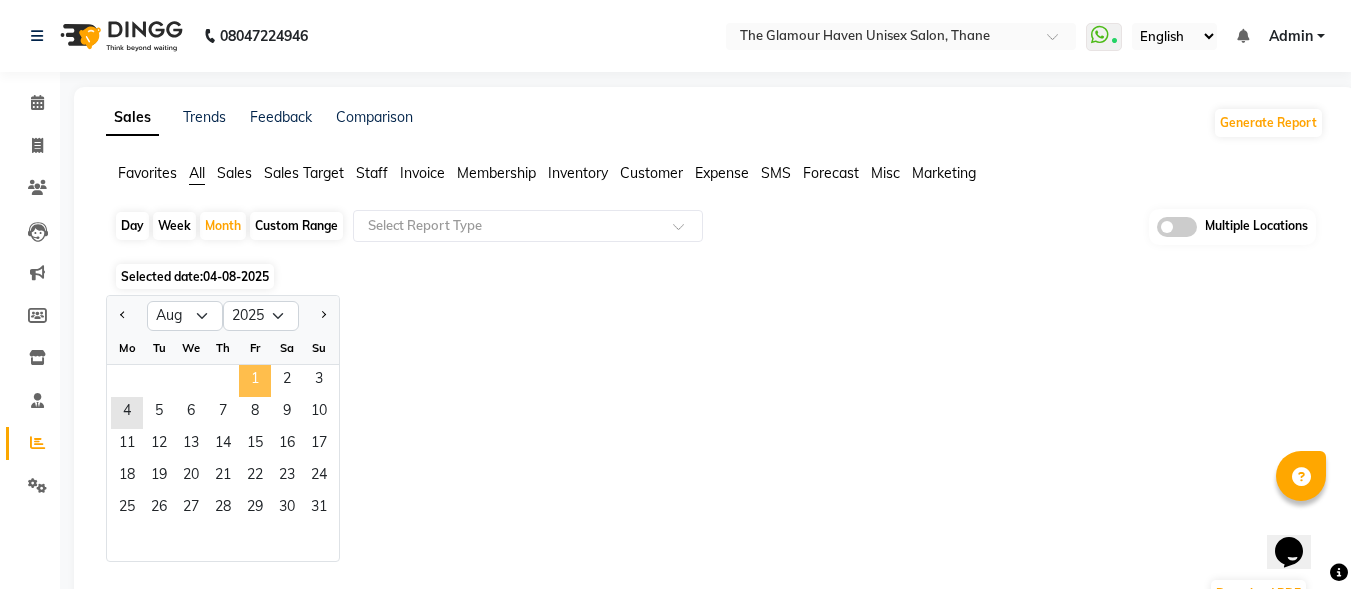 click on "1" 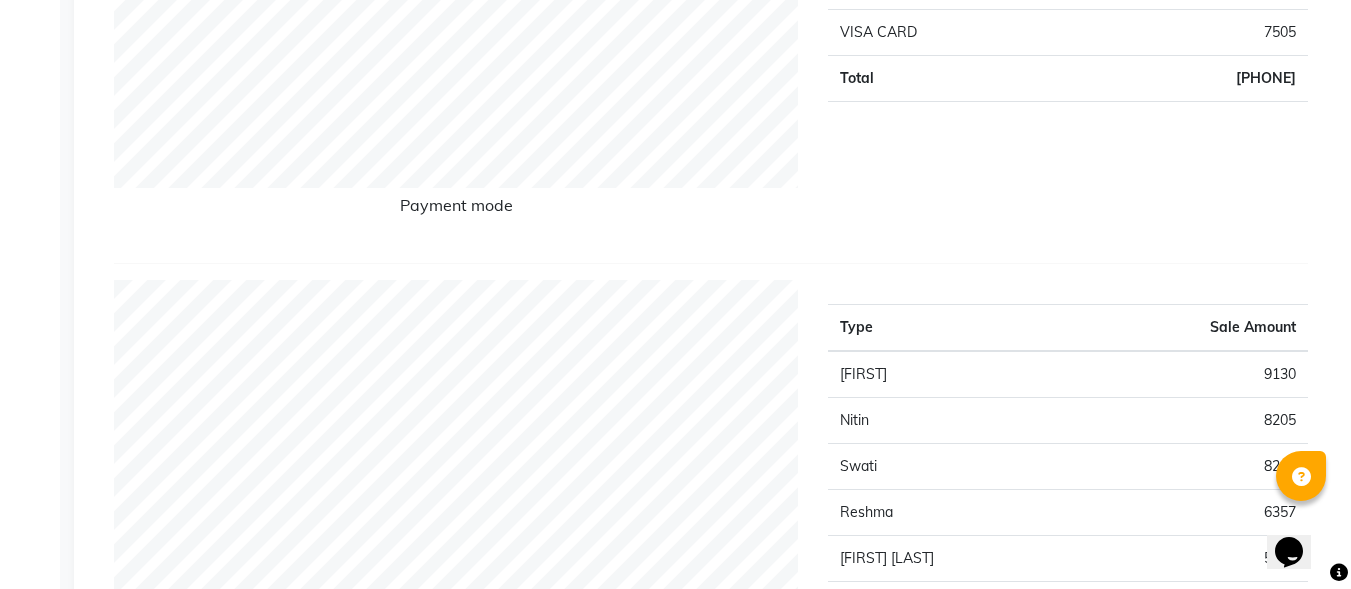 scroll, scrollTop: 558, scrollLeft: 0, axis: vertical 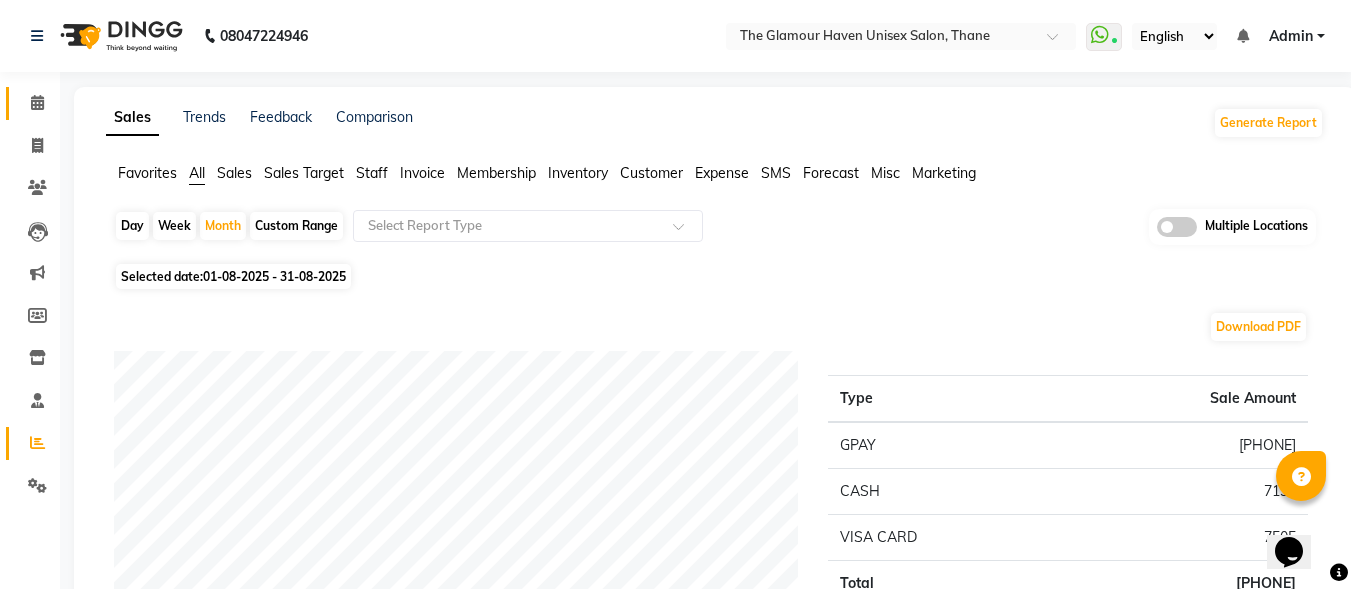 drag, startPoint x: 33, startPoint y: 91, endPoint x: 47, endPoint y: 102, distance: 17.804493 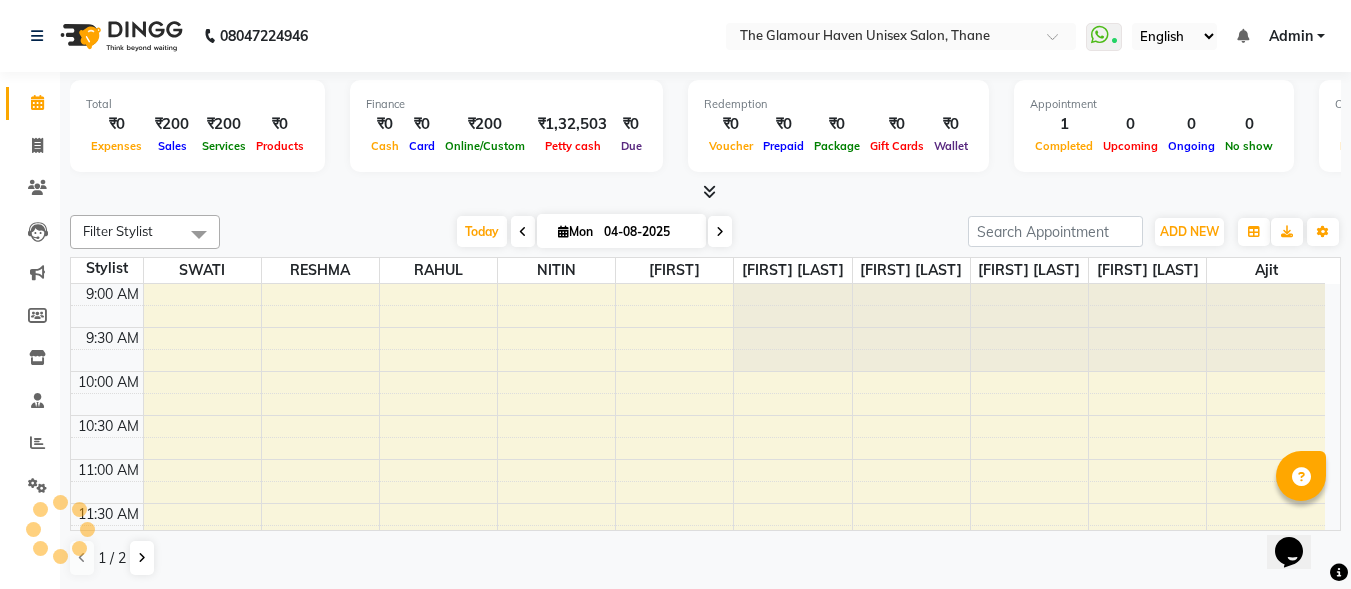 scroll, scrollTop: 0, scrollLeft: 0, axis: both 